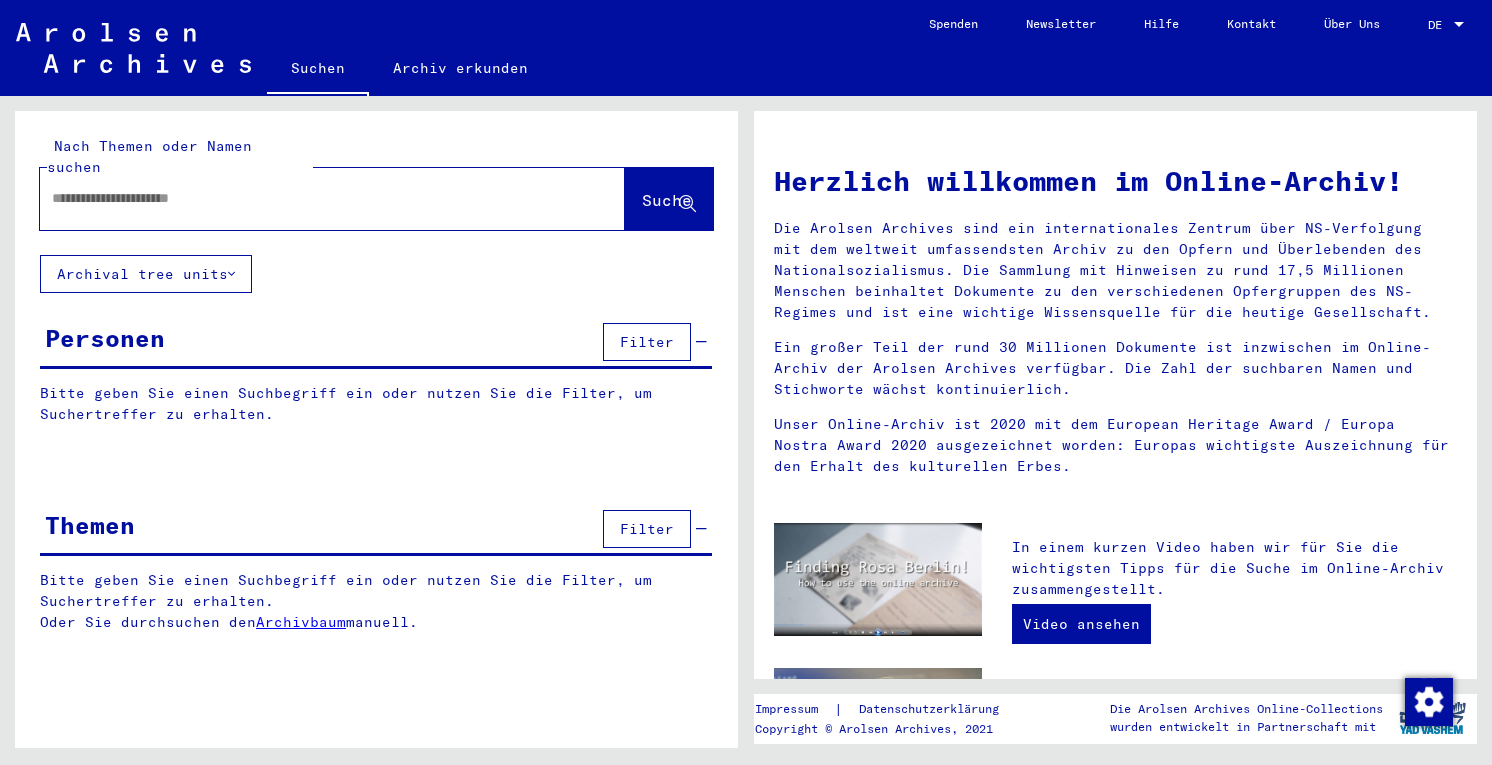 scroll, scrollTop: 0, scrollLeft: 0, axis: both 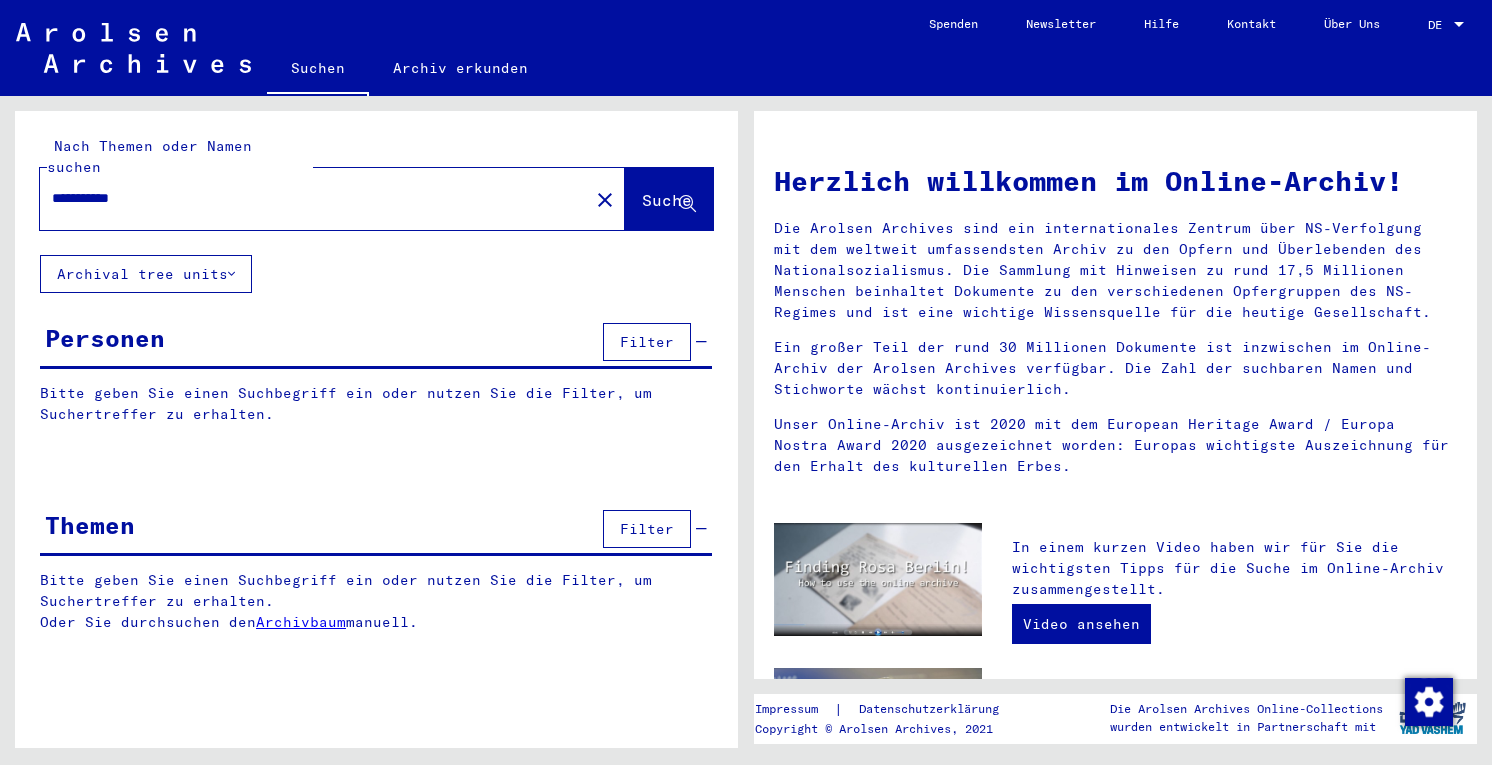 type on "**********" 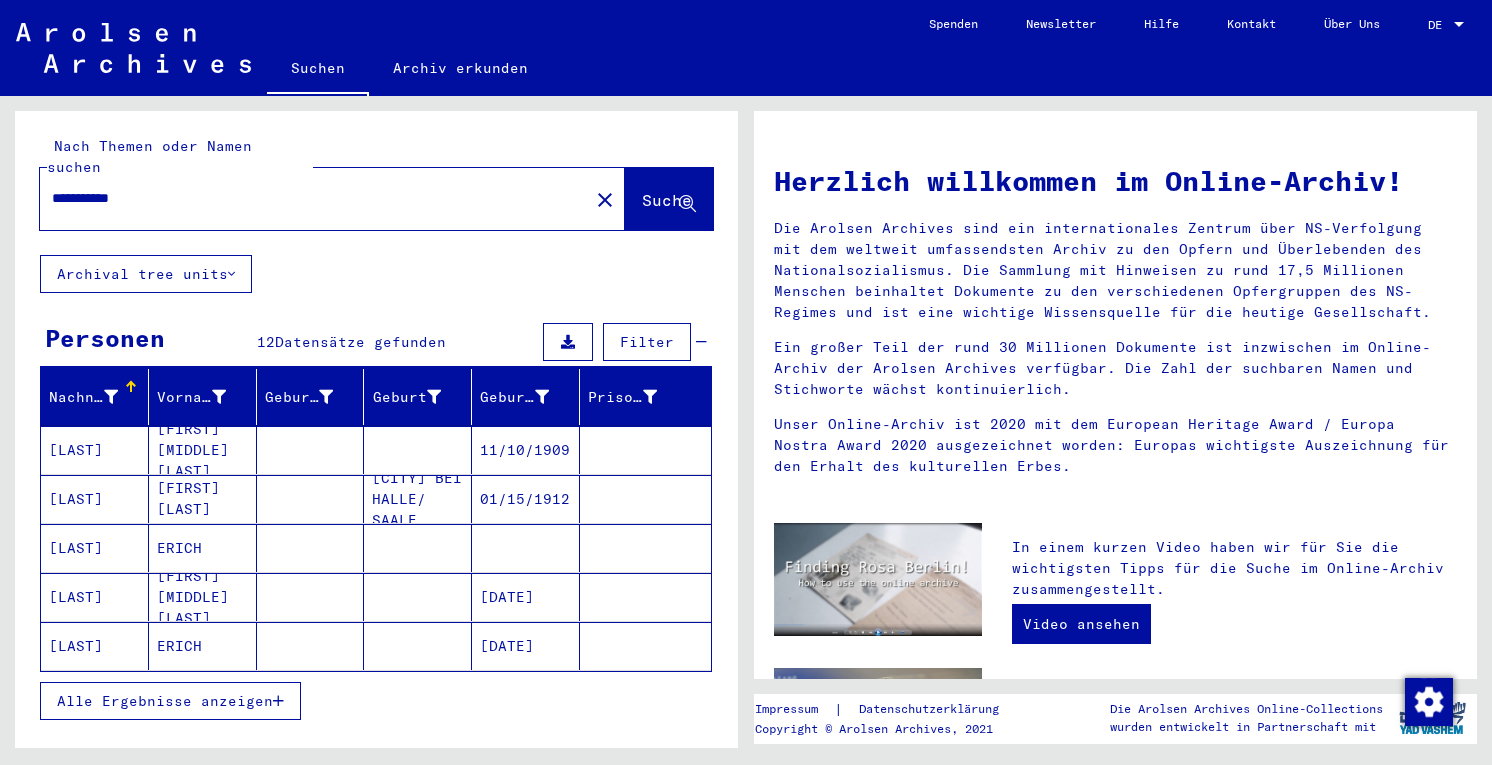 click on "ERICH" at bounding box center (203, 597) 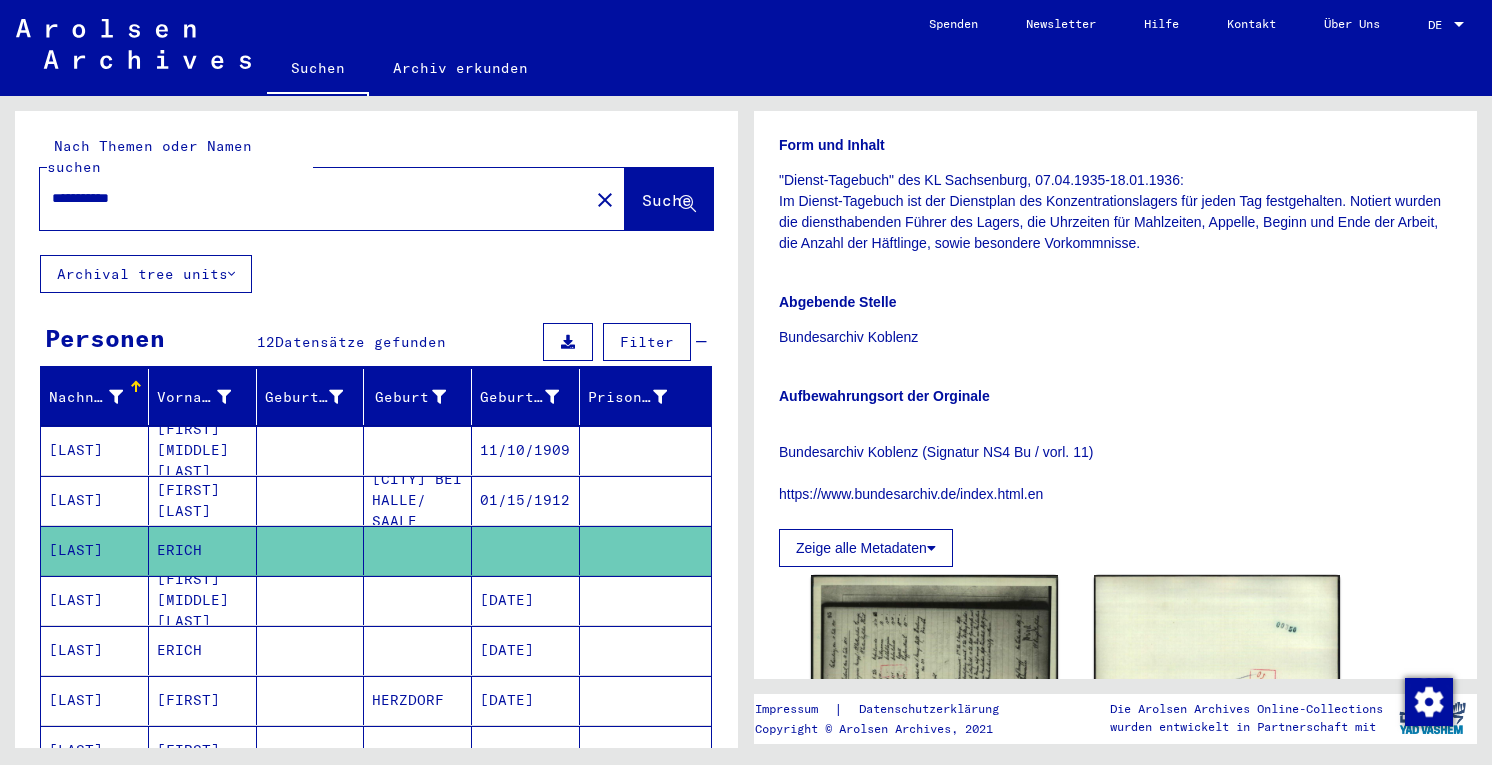 scroll, scrollTop: 0, scrollLeft: 0, axis: both 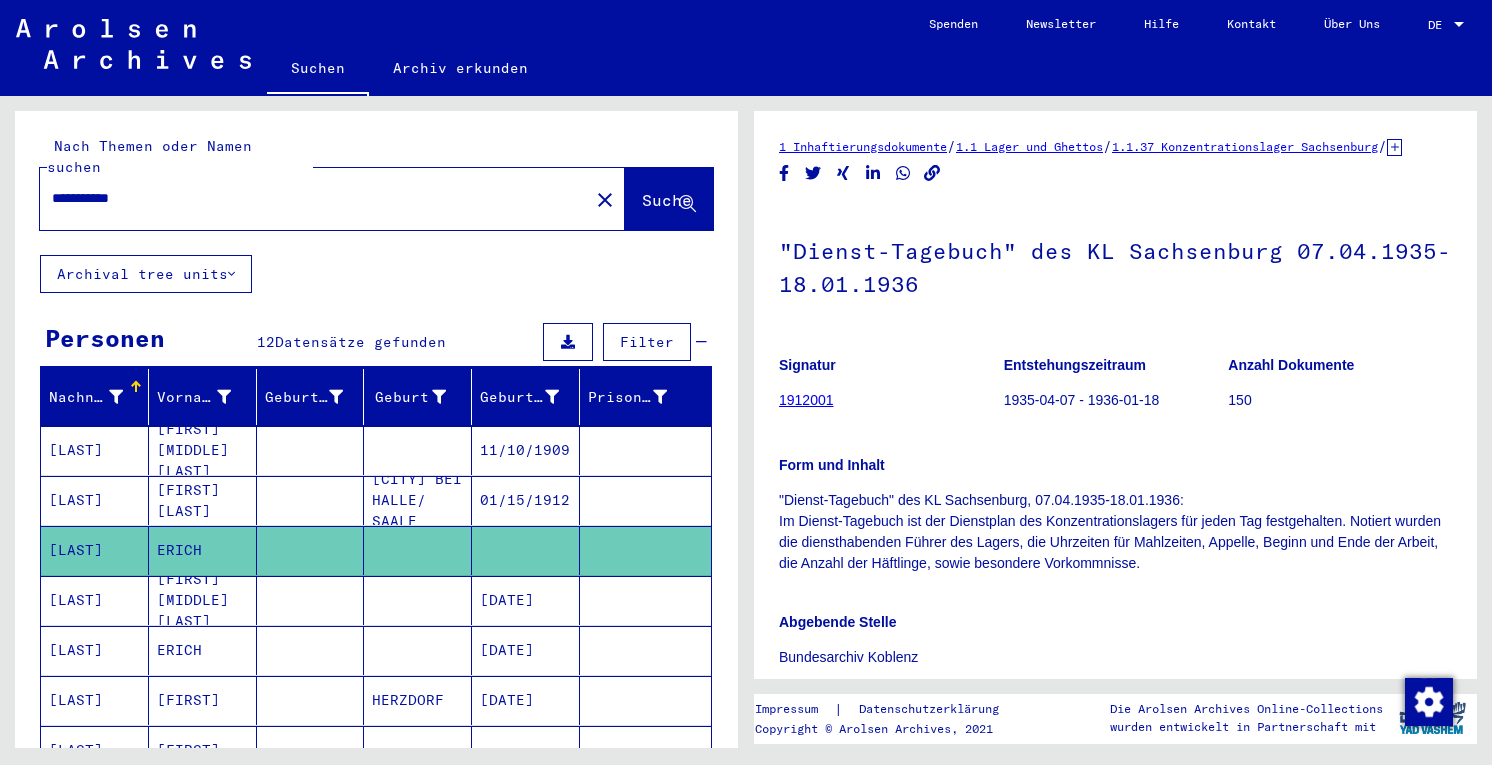 click at bounding box center (311, 700) 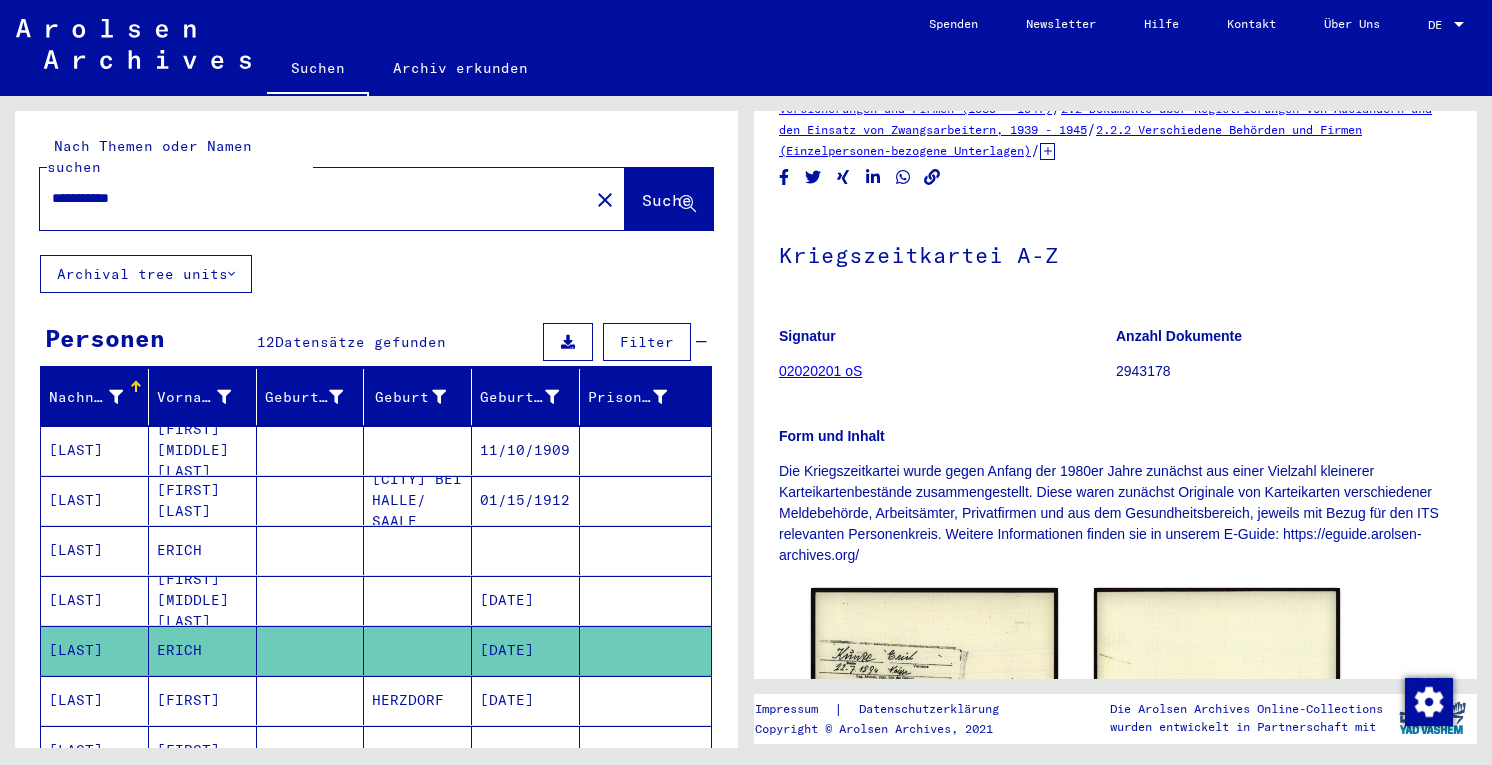 scroll, scrollTop: 320, scrollLeft: 0, axis: vertical 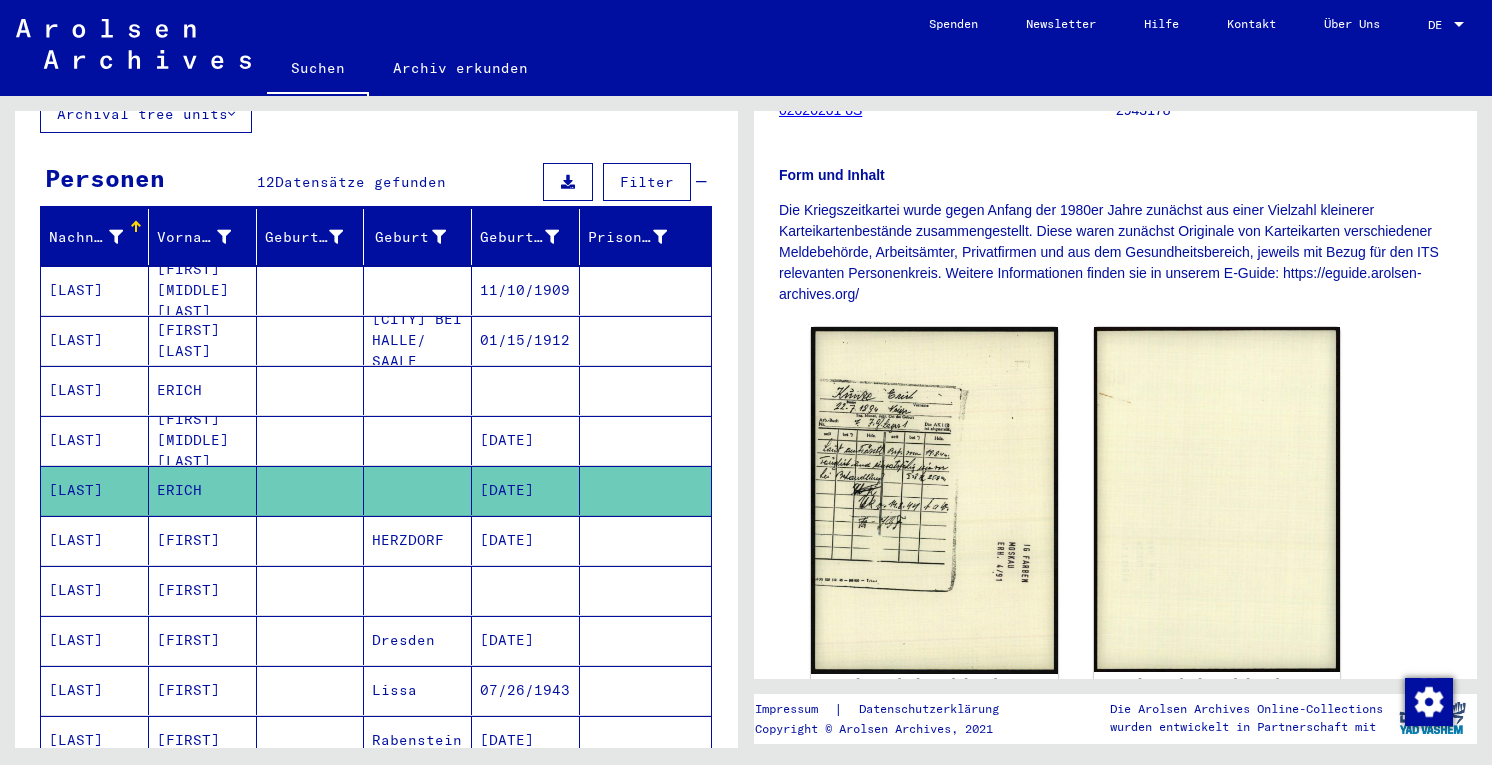 click on "[LAST]" at bounding box center (95, 690) 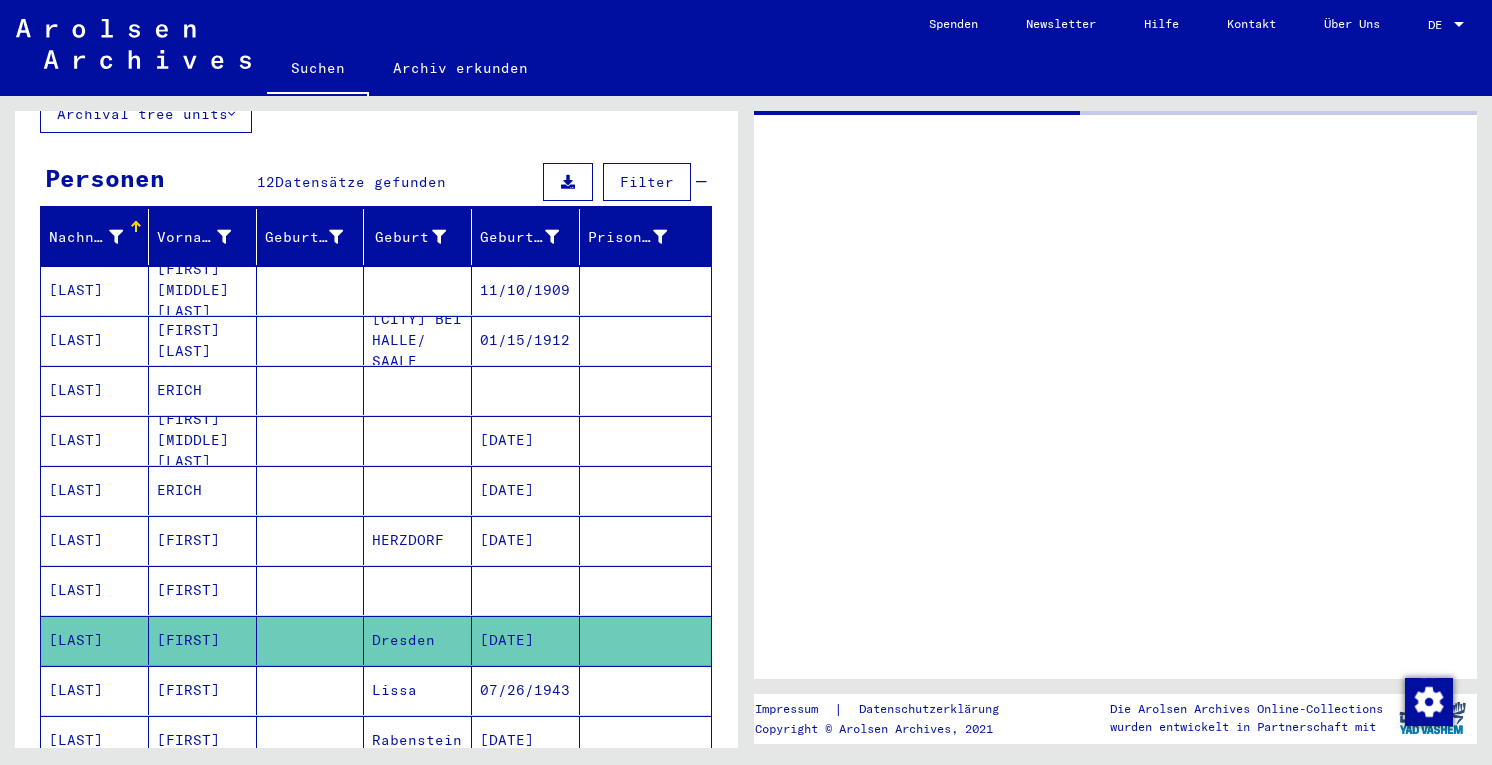 scroll, scrollTop: 0, scrollLeft: 0, axis: both 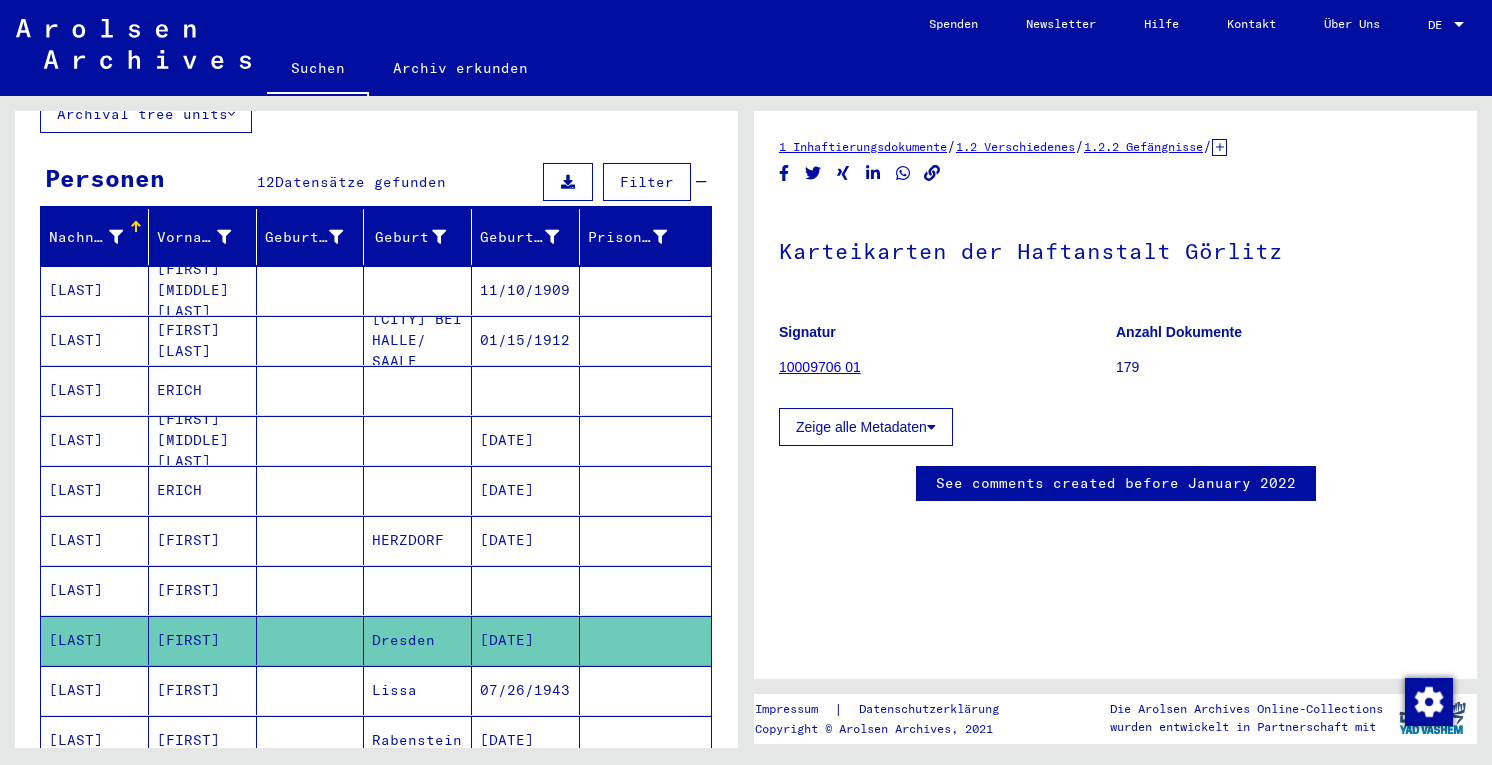 click on "10009706 01" 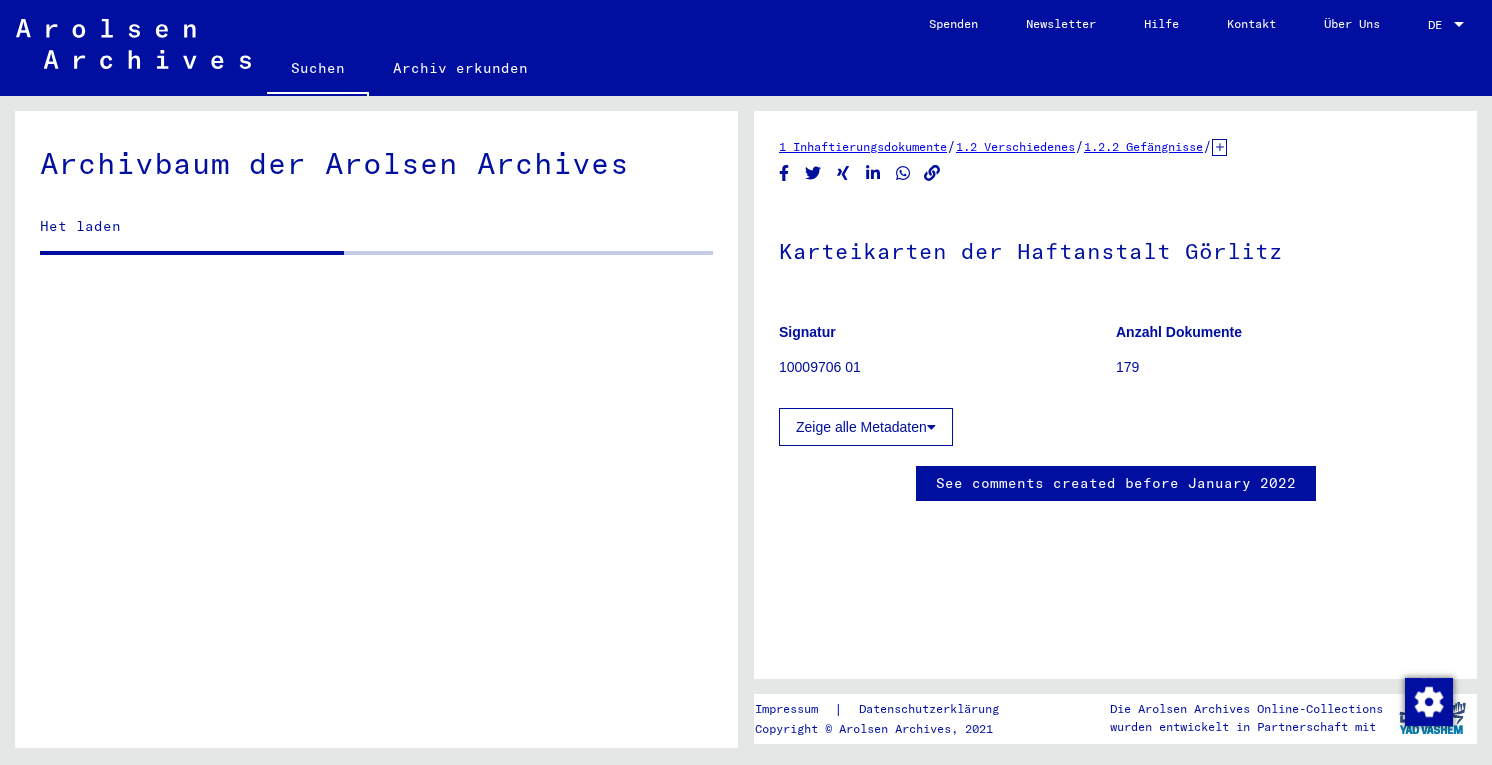 scroll, scrollTop: 6367, scrollLeft: 0, axis: vertical 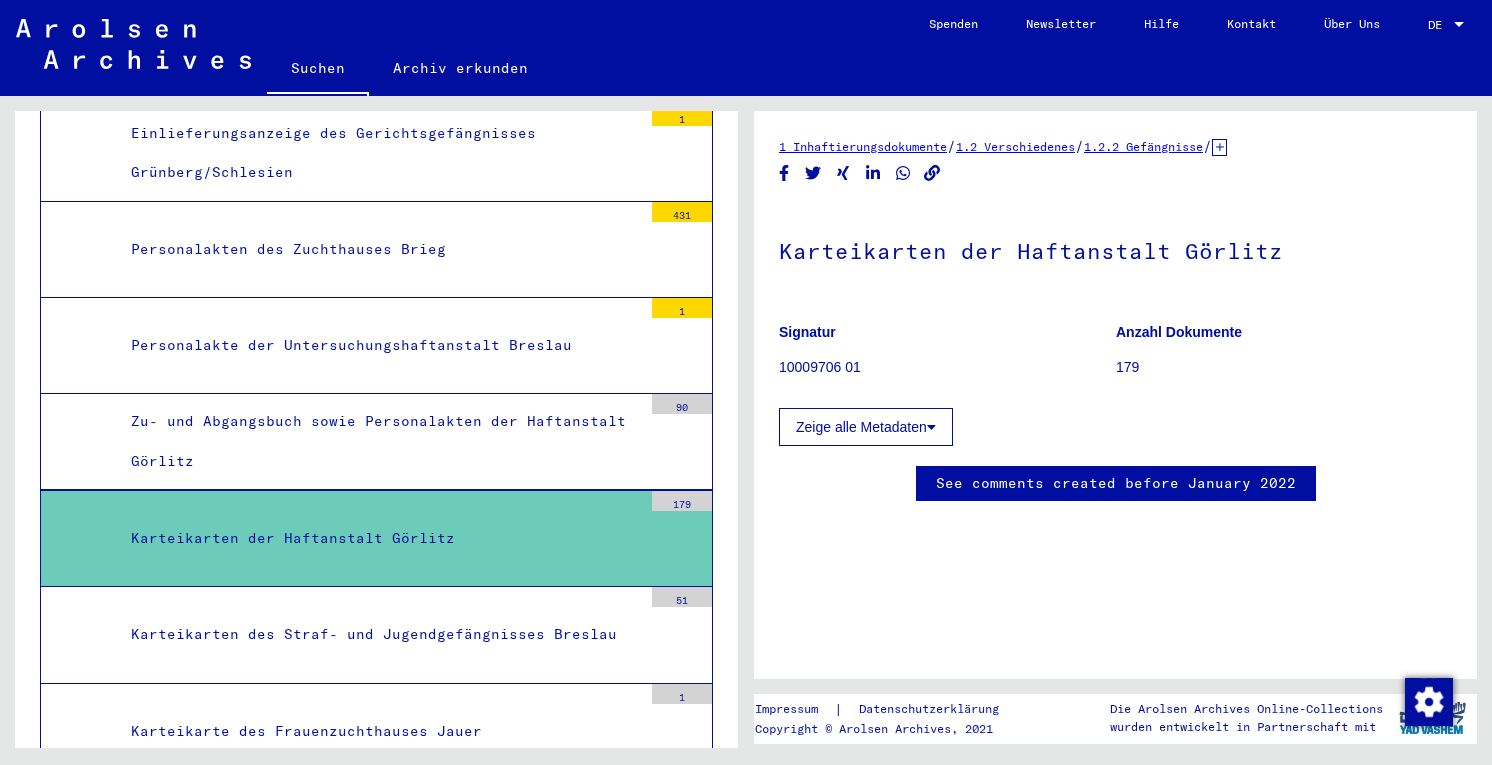 drag, startPoint x: 1268, startPoint y: 251, endPoint x: 769, endPoint y: 276, distance: 499.62585 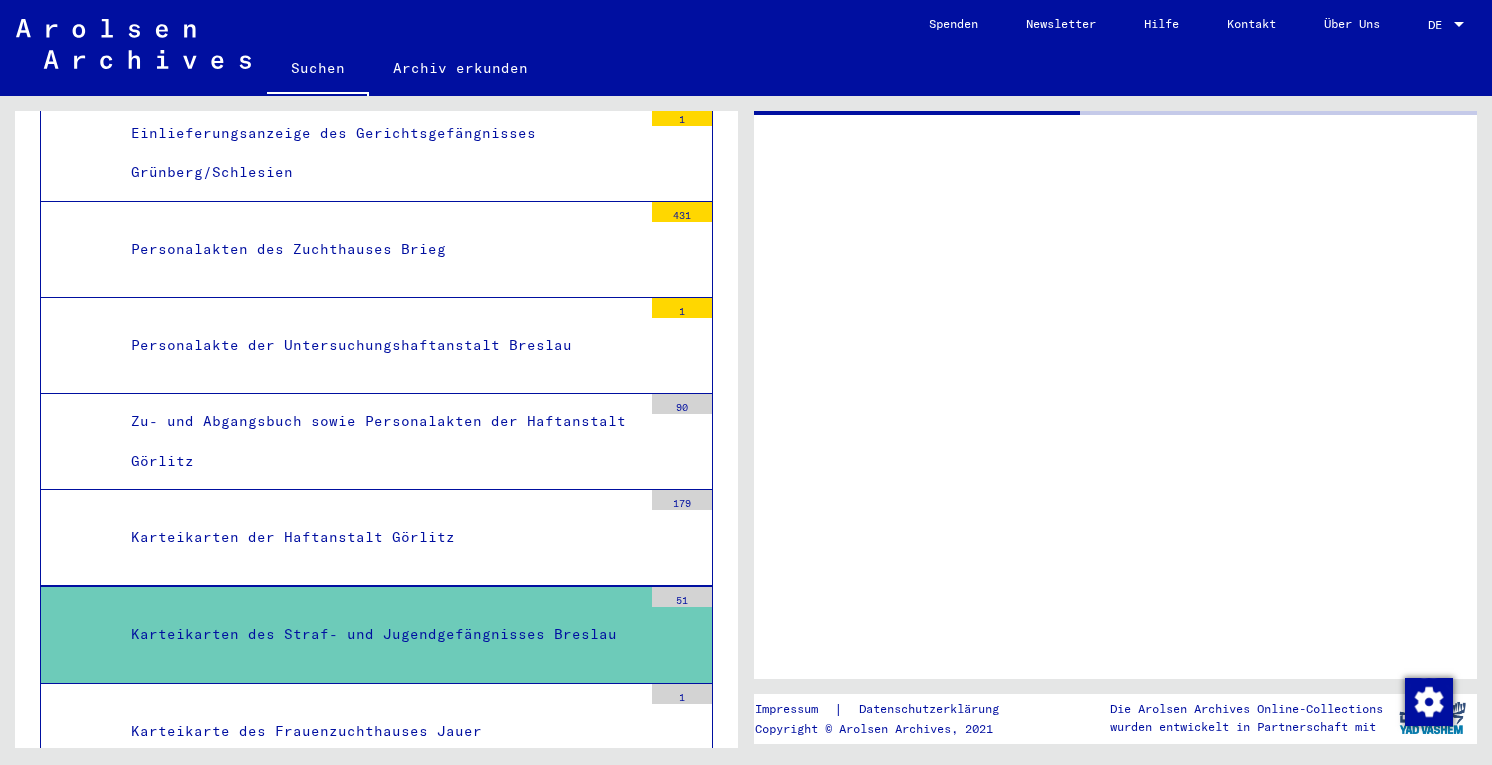 scroll, scrollTop: 0, scrollLeft: 0, axis: both 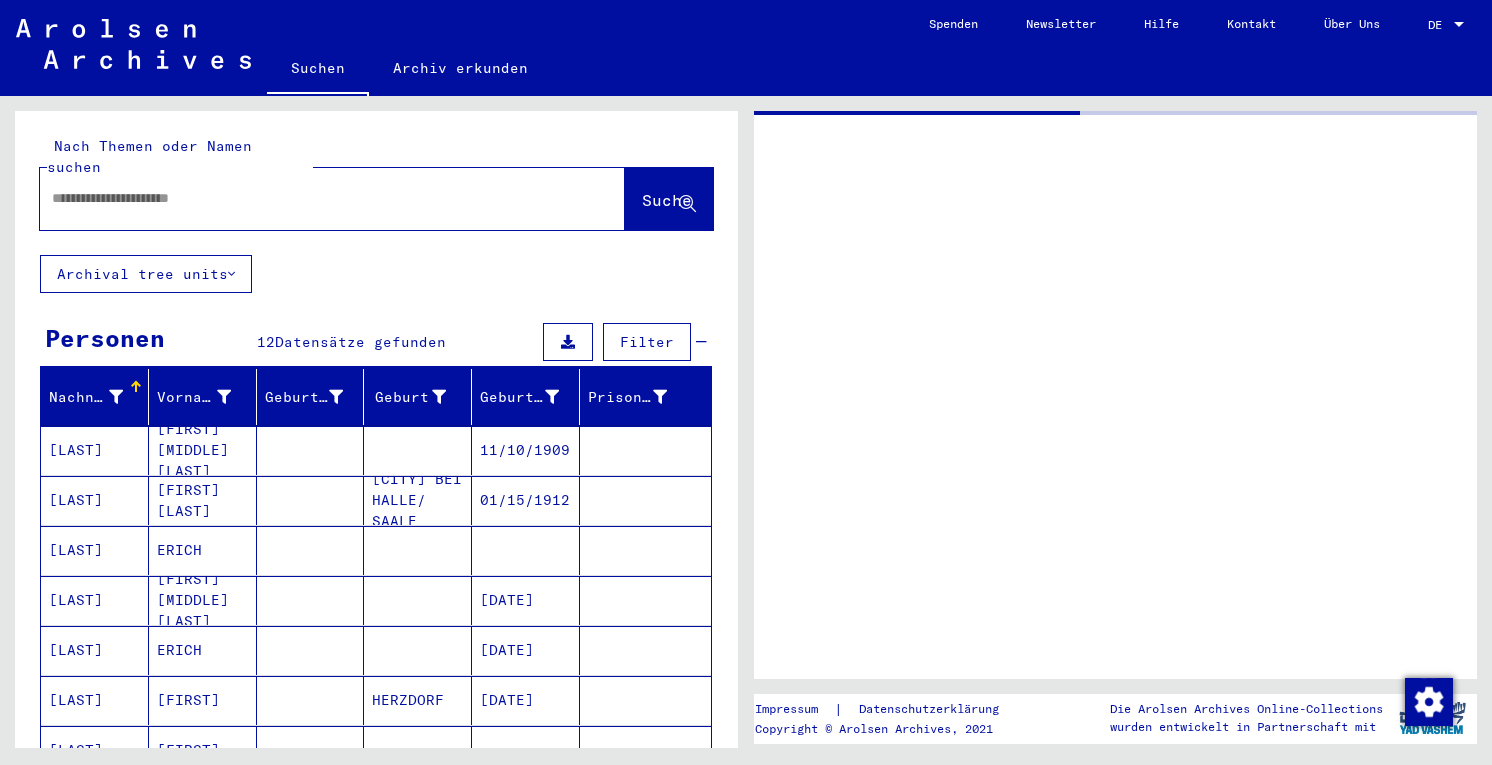 type on "********" 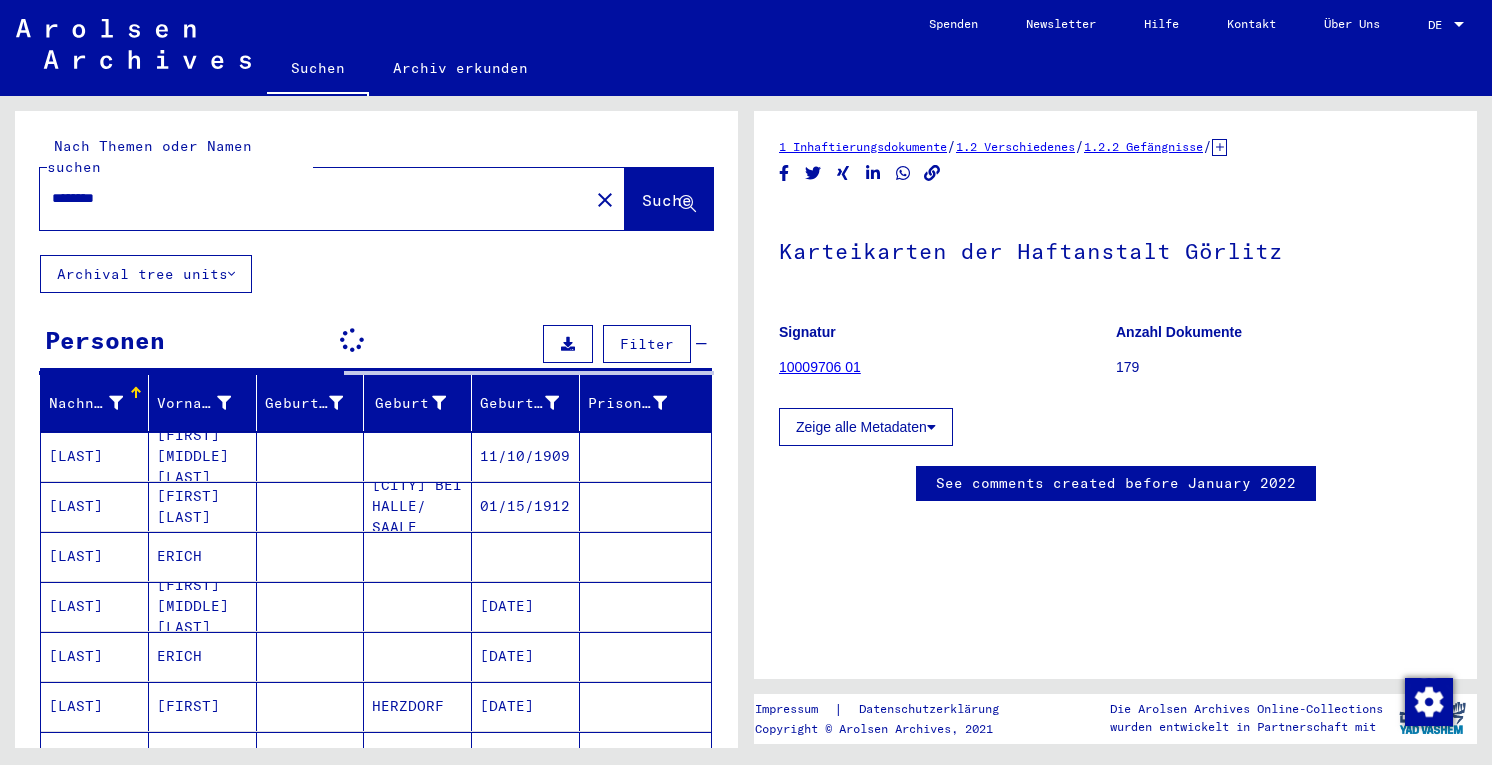 scroll, scrollTop: 0, scrollLeft: 0, axis: both 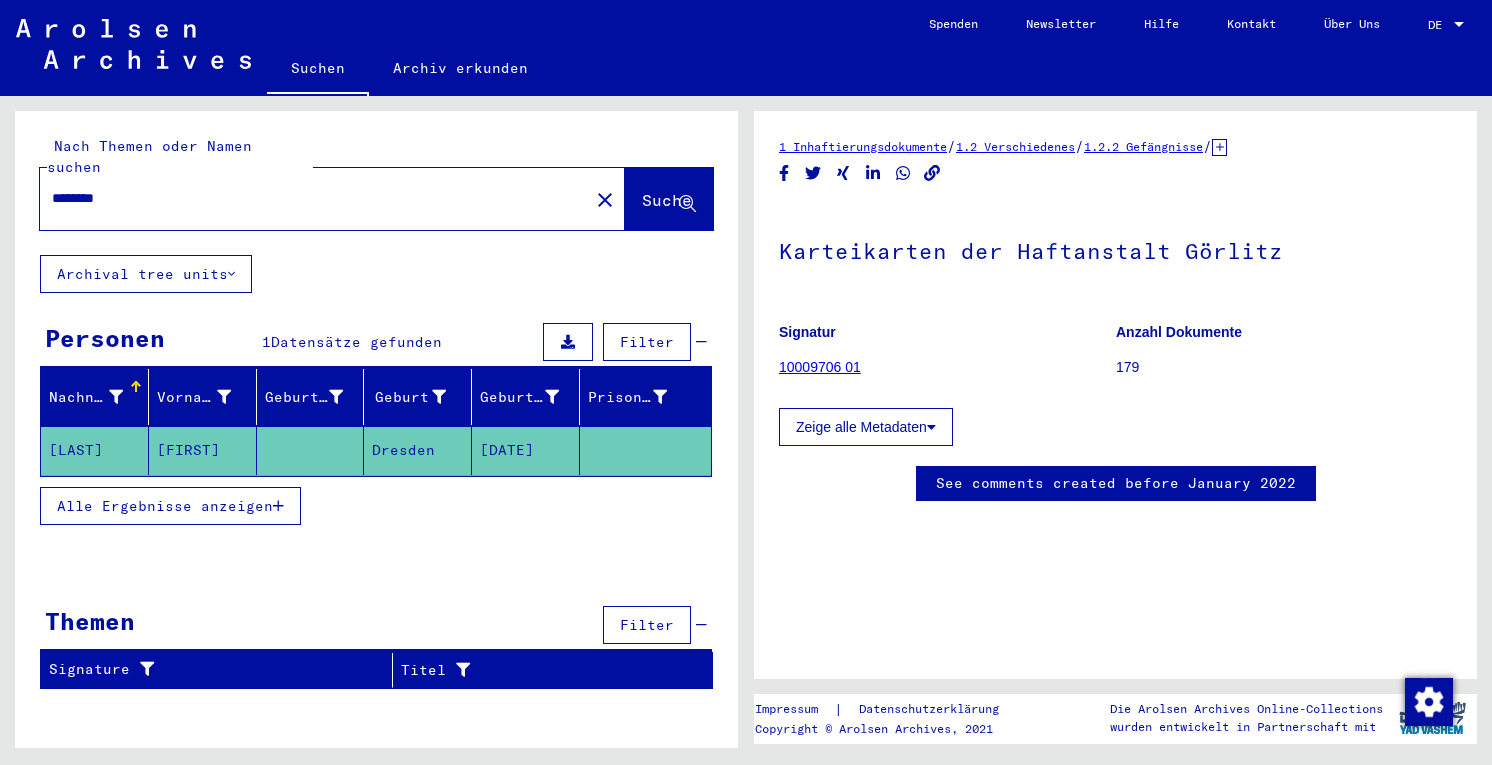 click on "[LAST]" 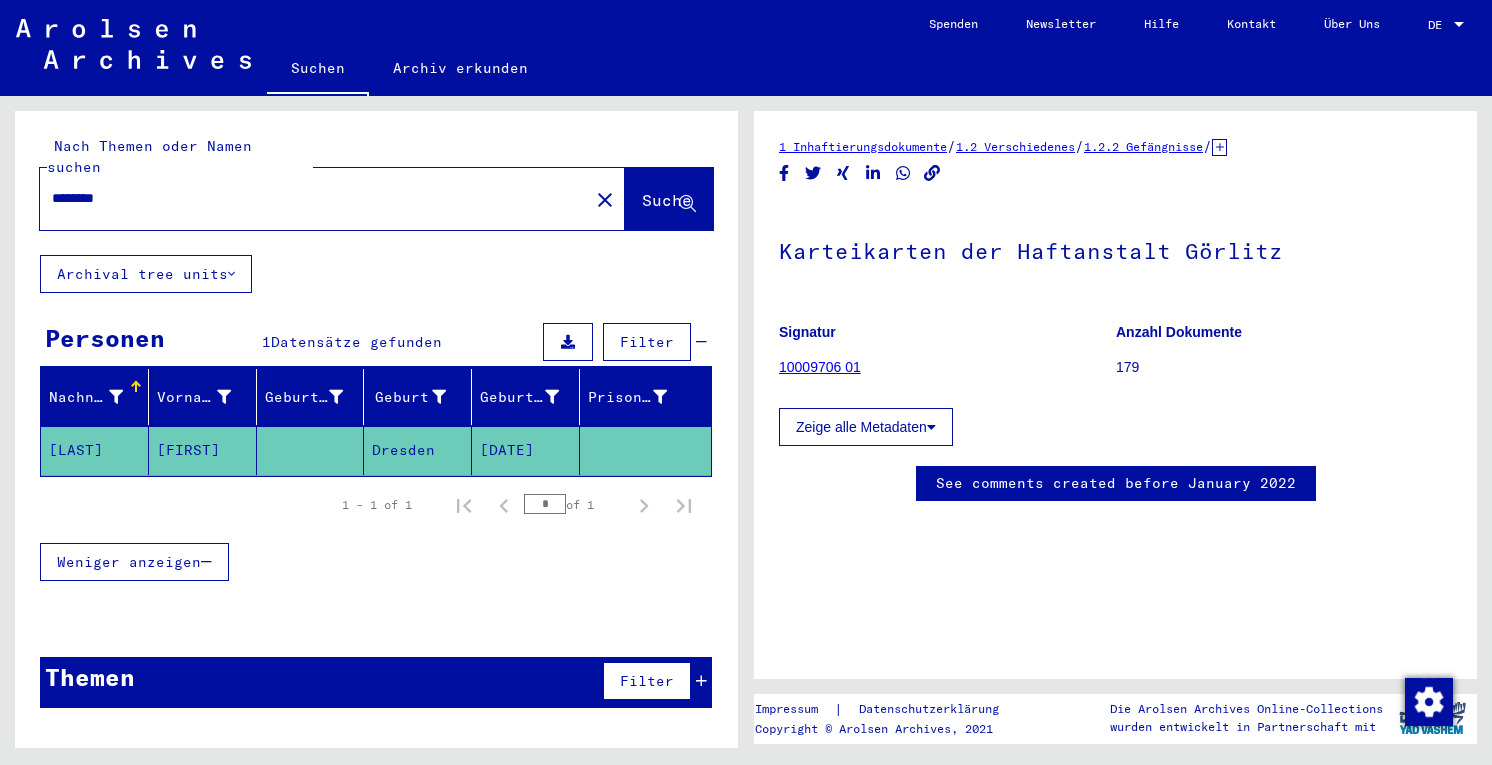 click on "10009706 01" 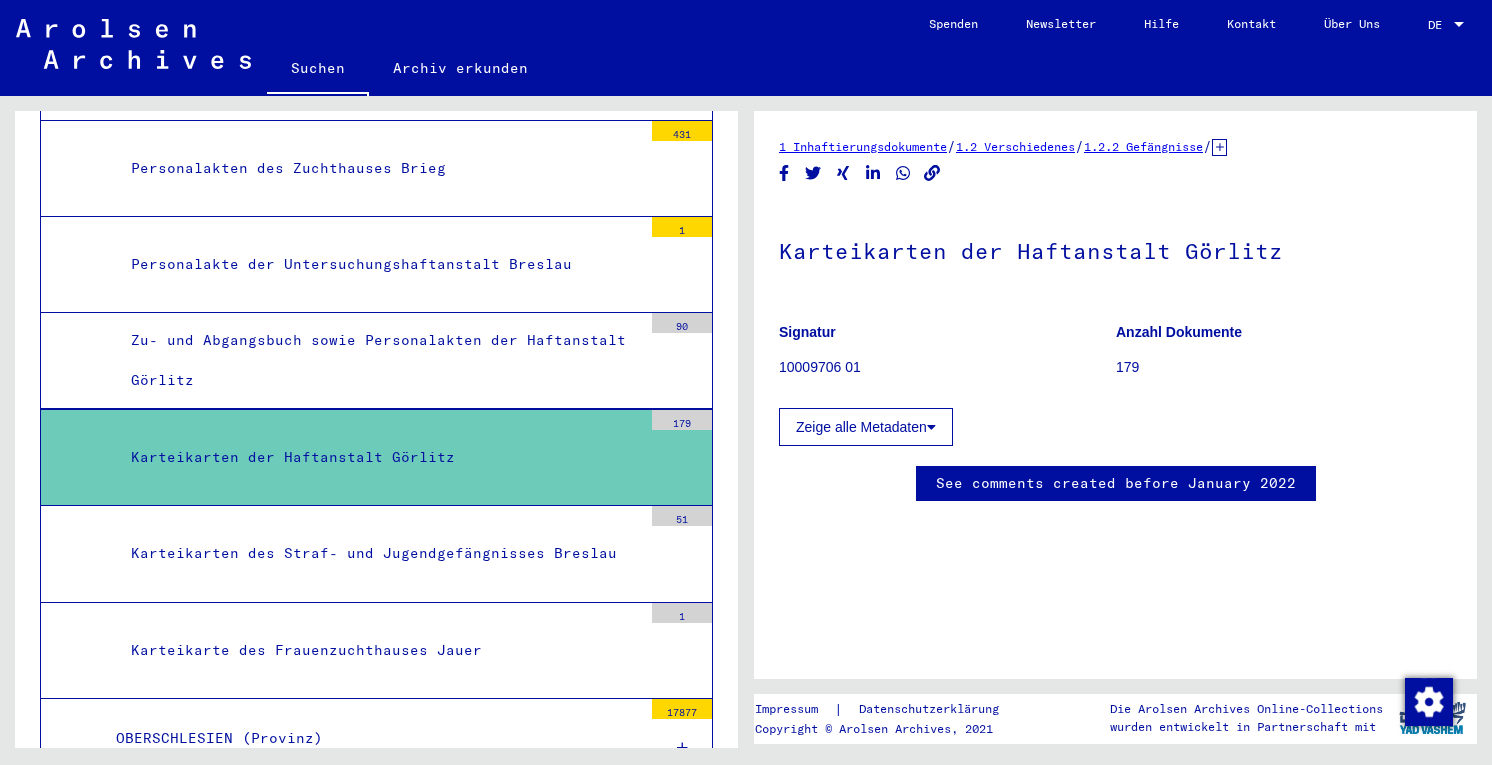 scroll, scrollTop: 6447, scrollLeft: 0, axis: vertical 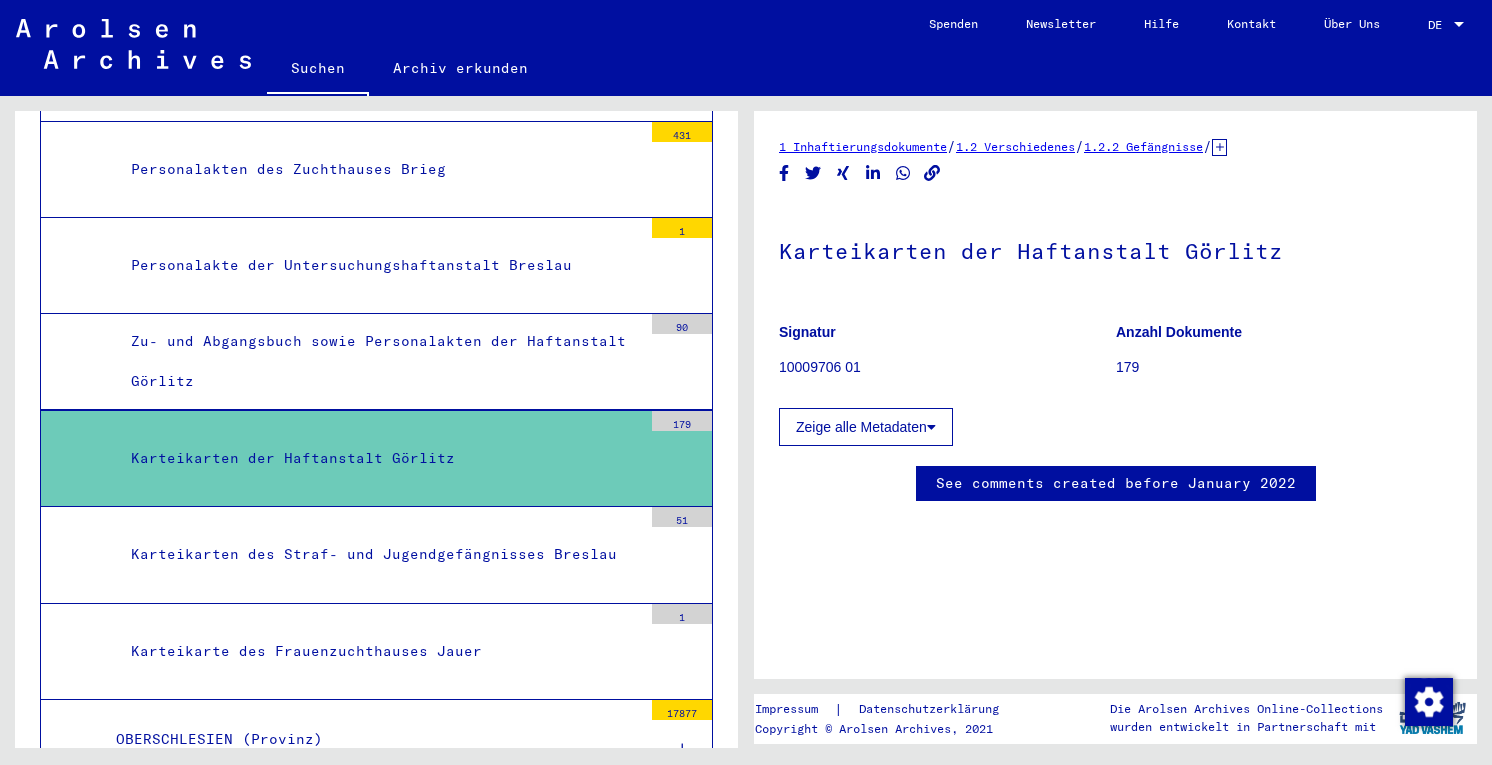 click on "179" 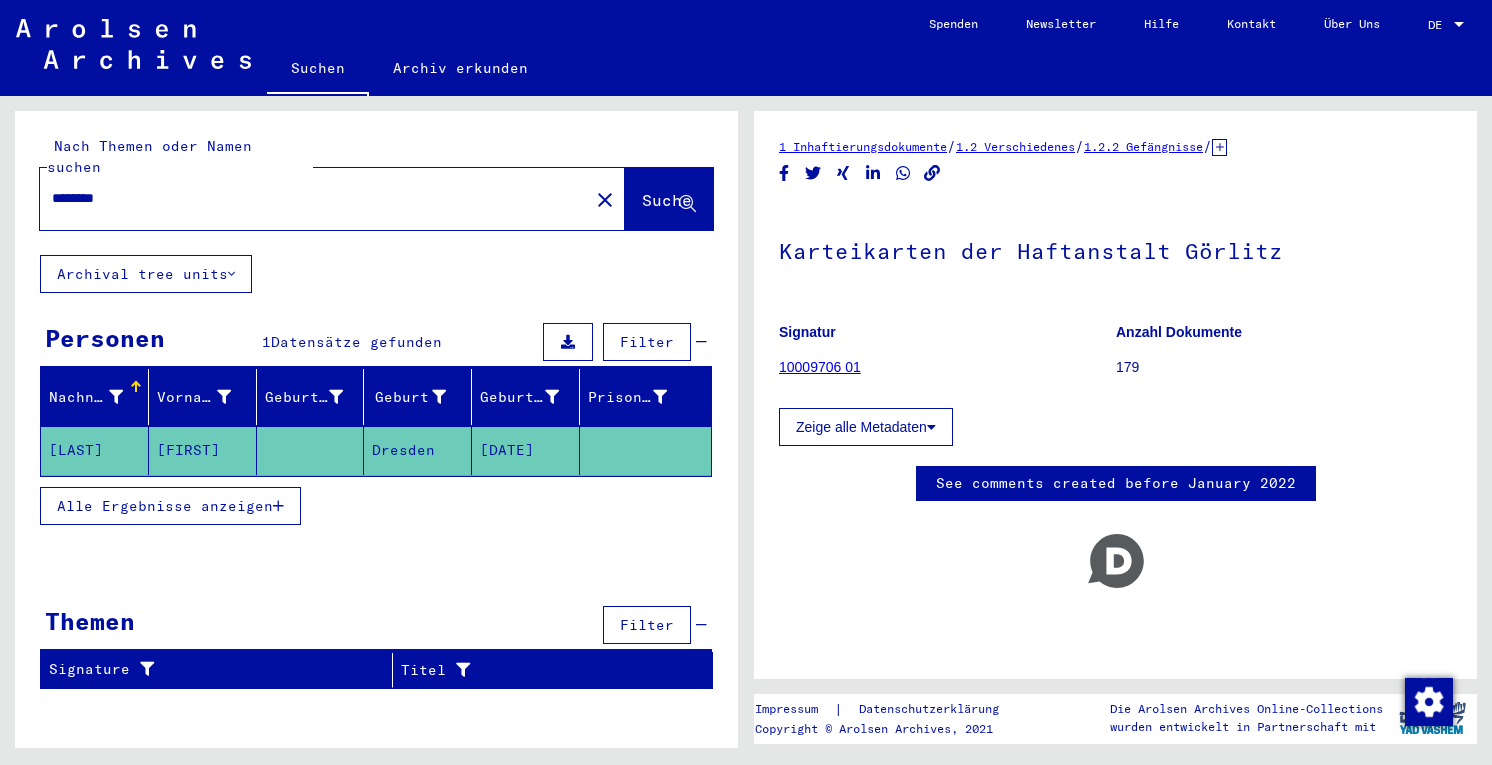type on "**********" 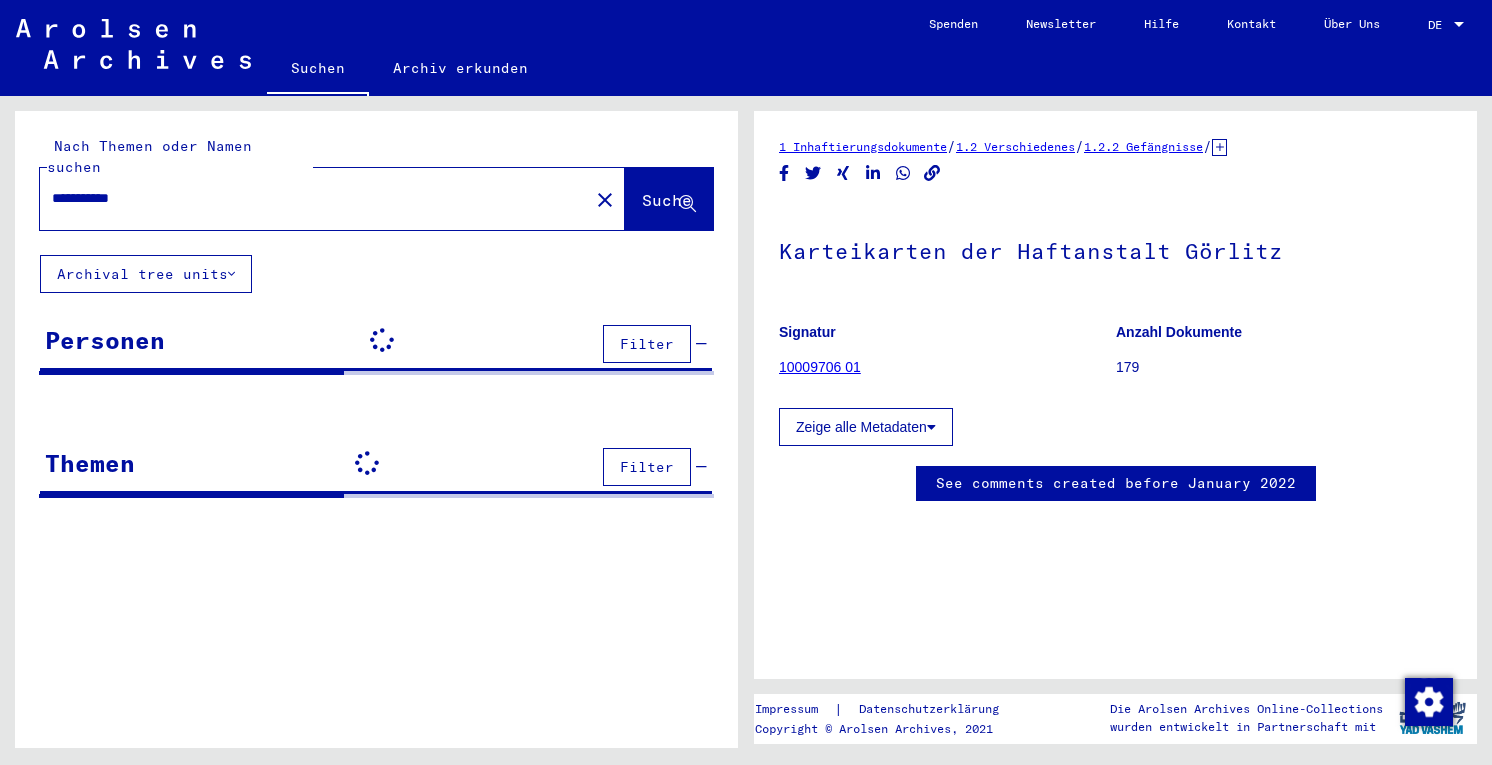 scroll, scrollTop: 0, scrollLeft: 0, axis: both 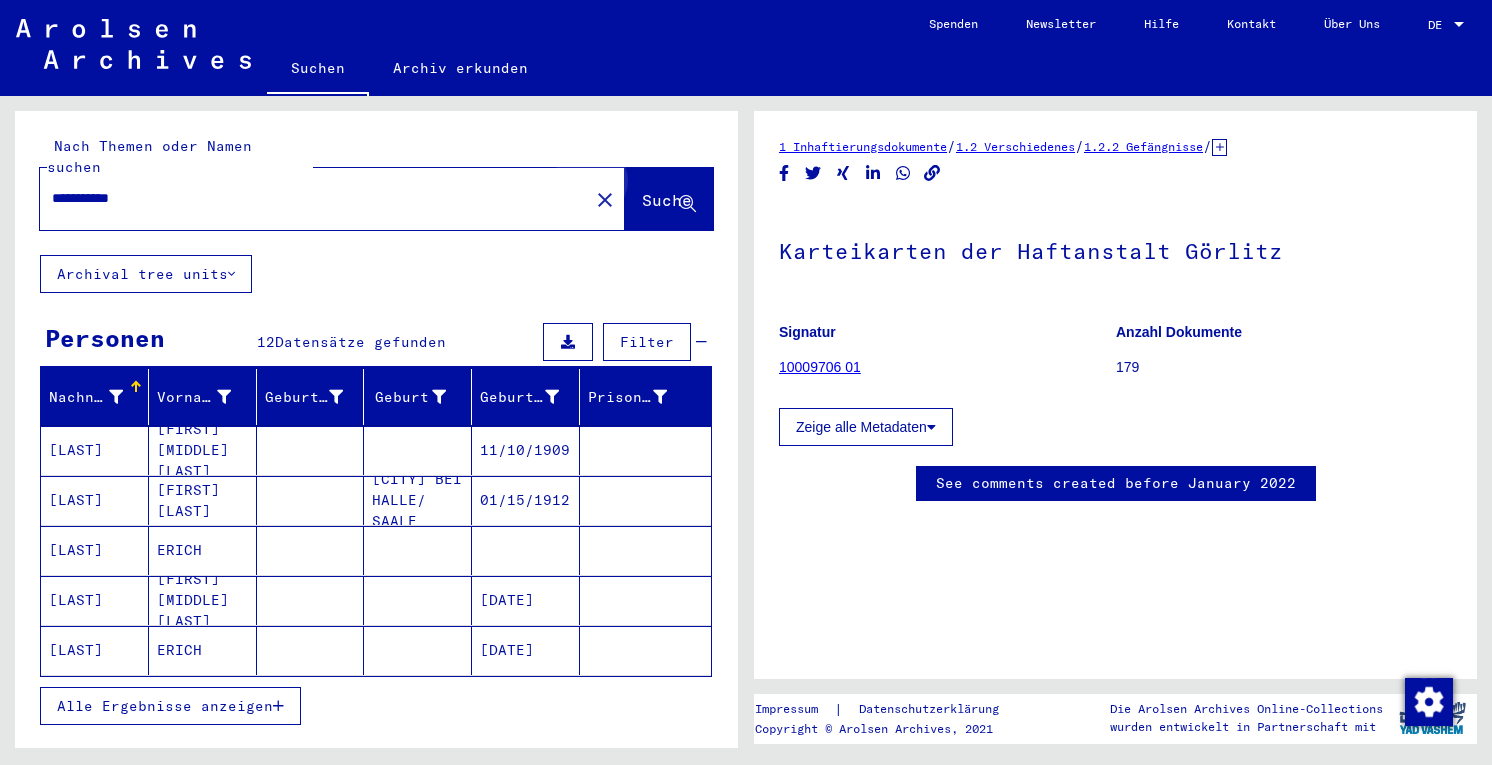 click on "Suche" 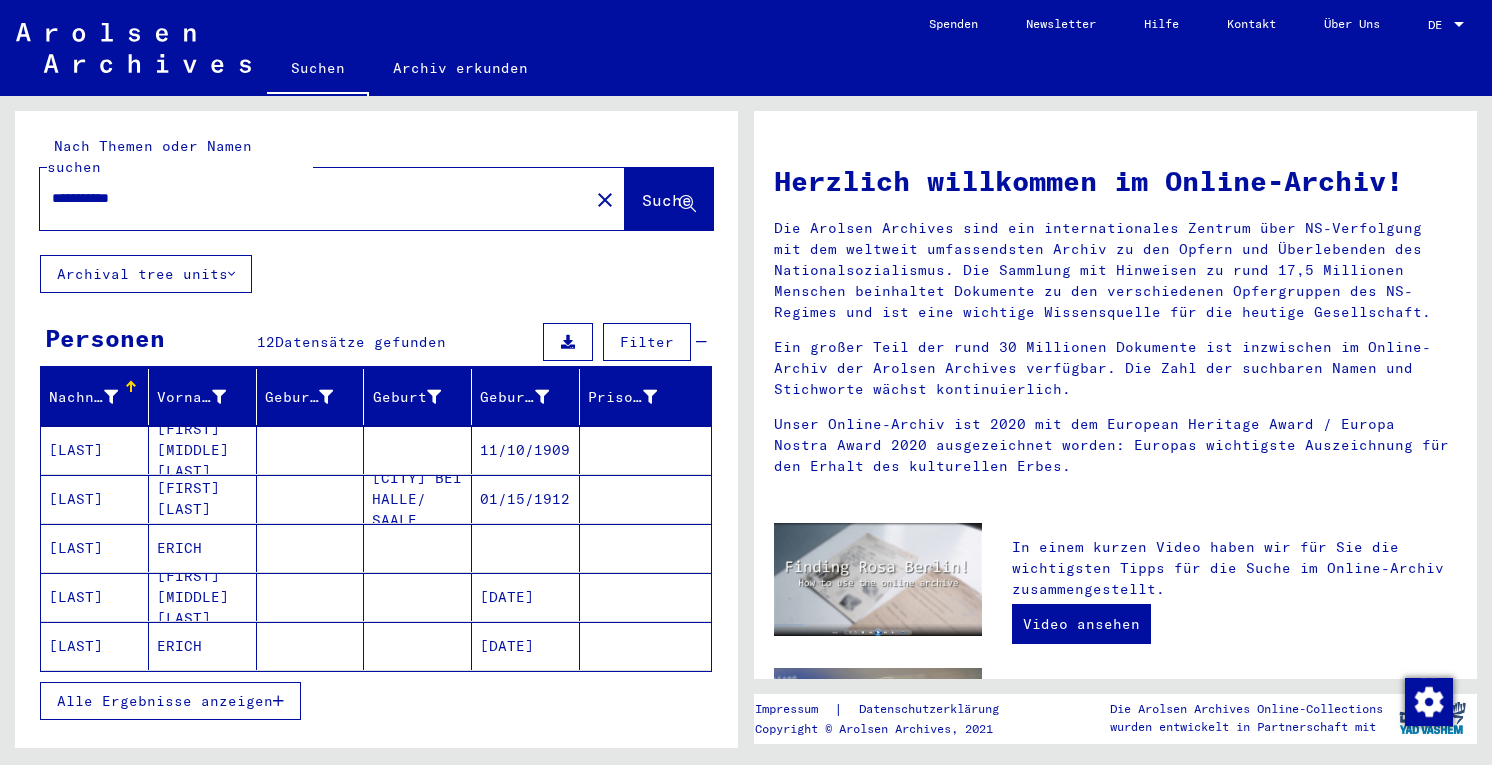 click on "[FIRST] [LAST]" at bounding box center (203, 548) 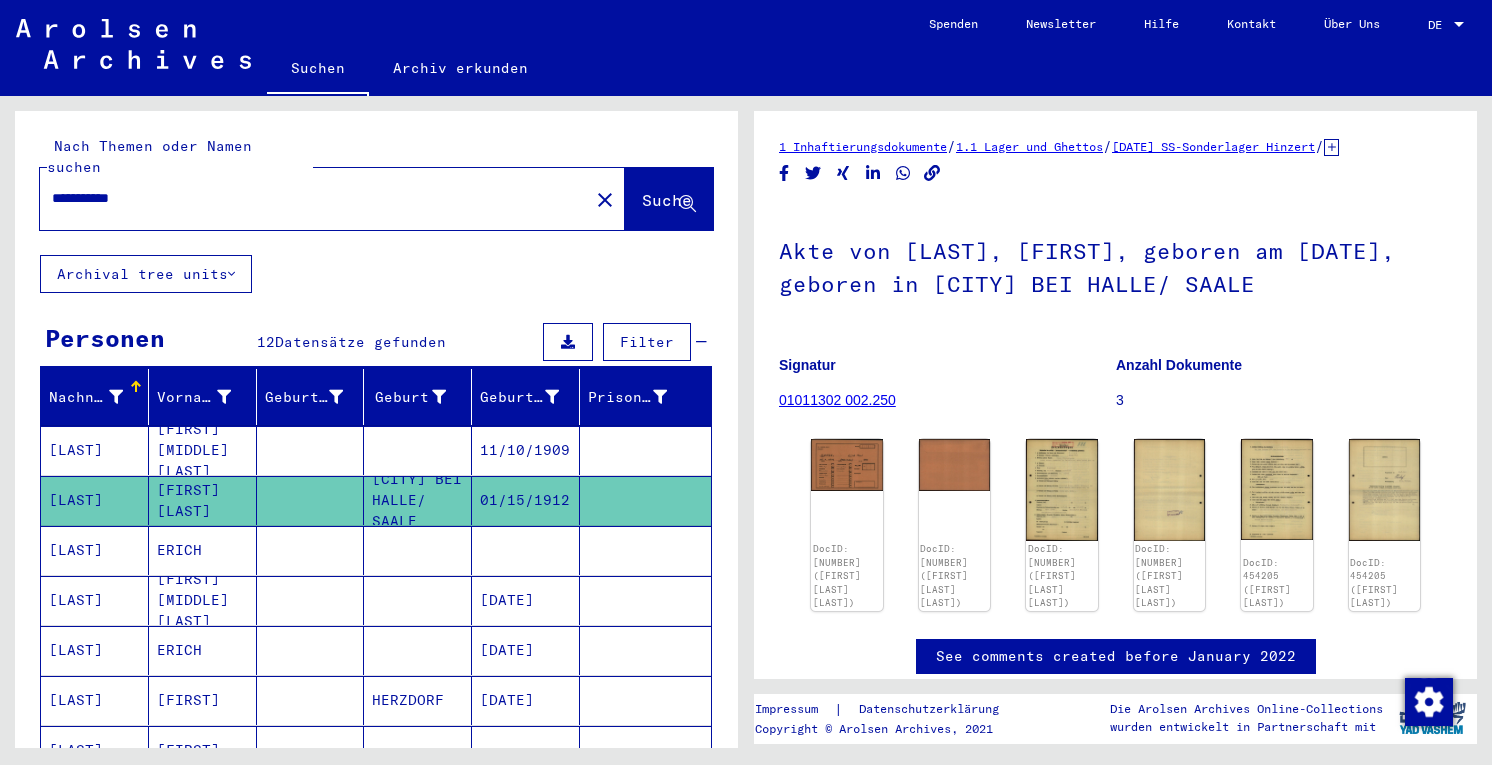 scroll, scrollTop: 0, scrollLeft: 0, axis: both 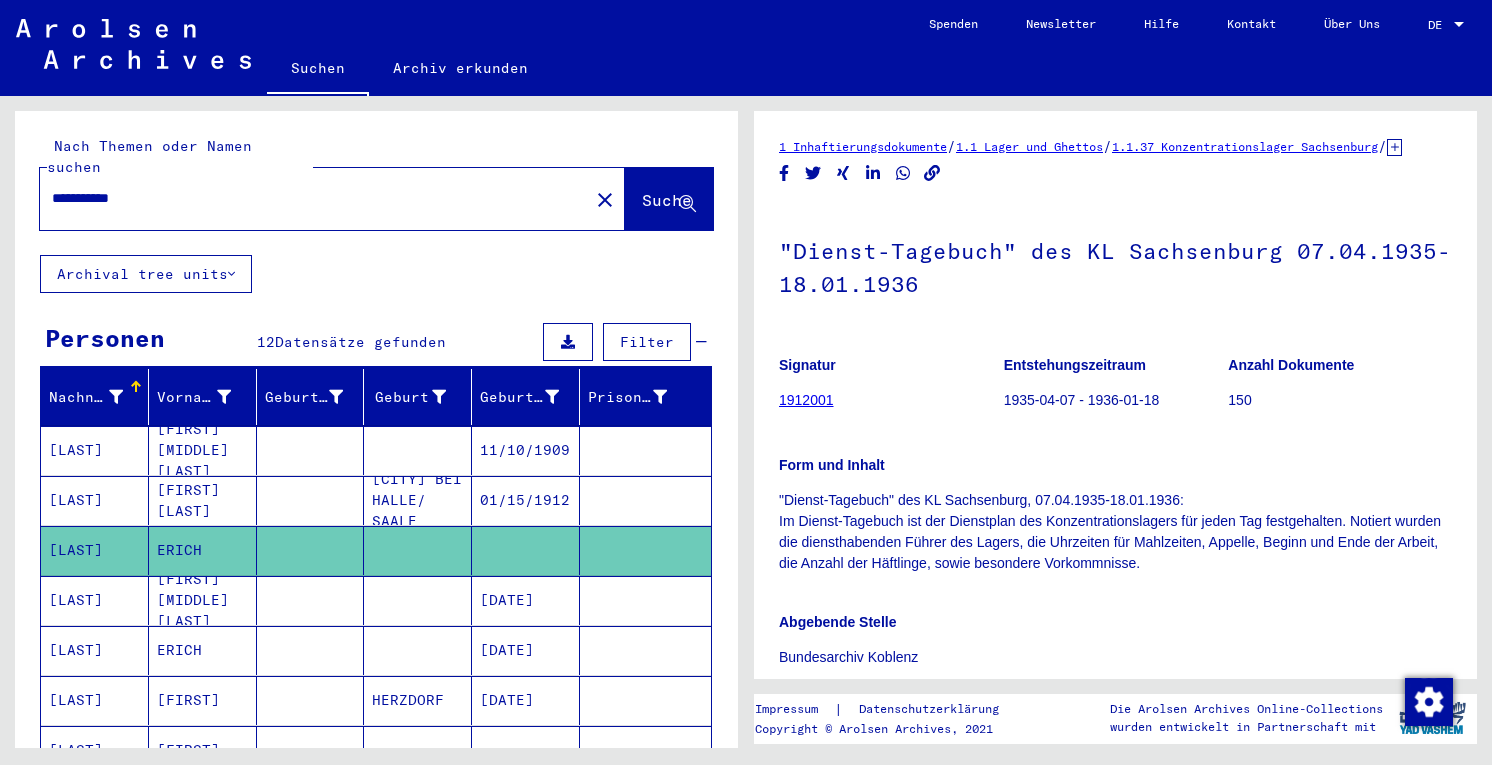 click on "1912001" 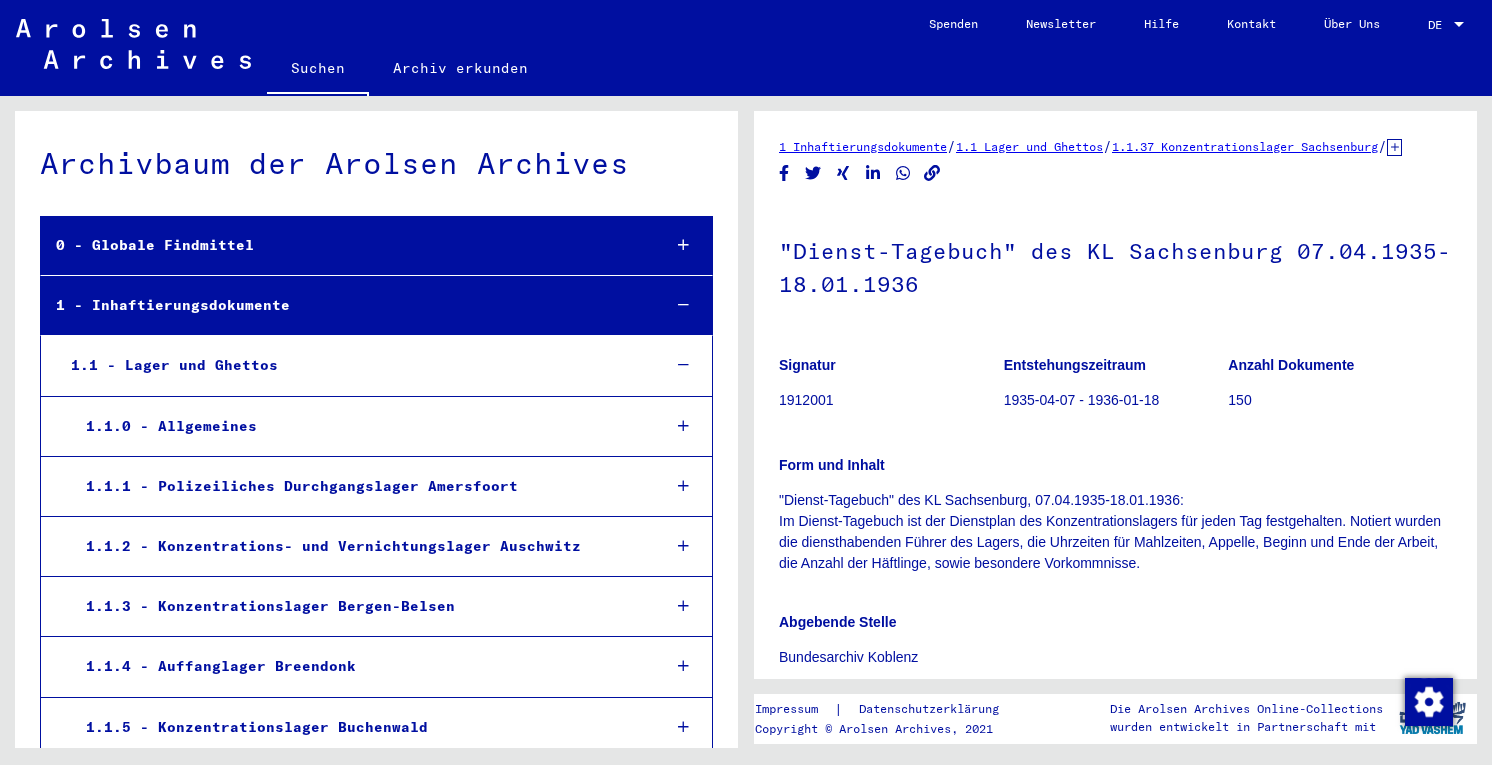 scroll, scrollTop: 3820, scrollLeft: 0, axis: vertical 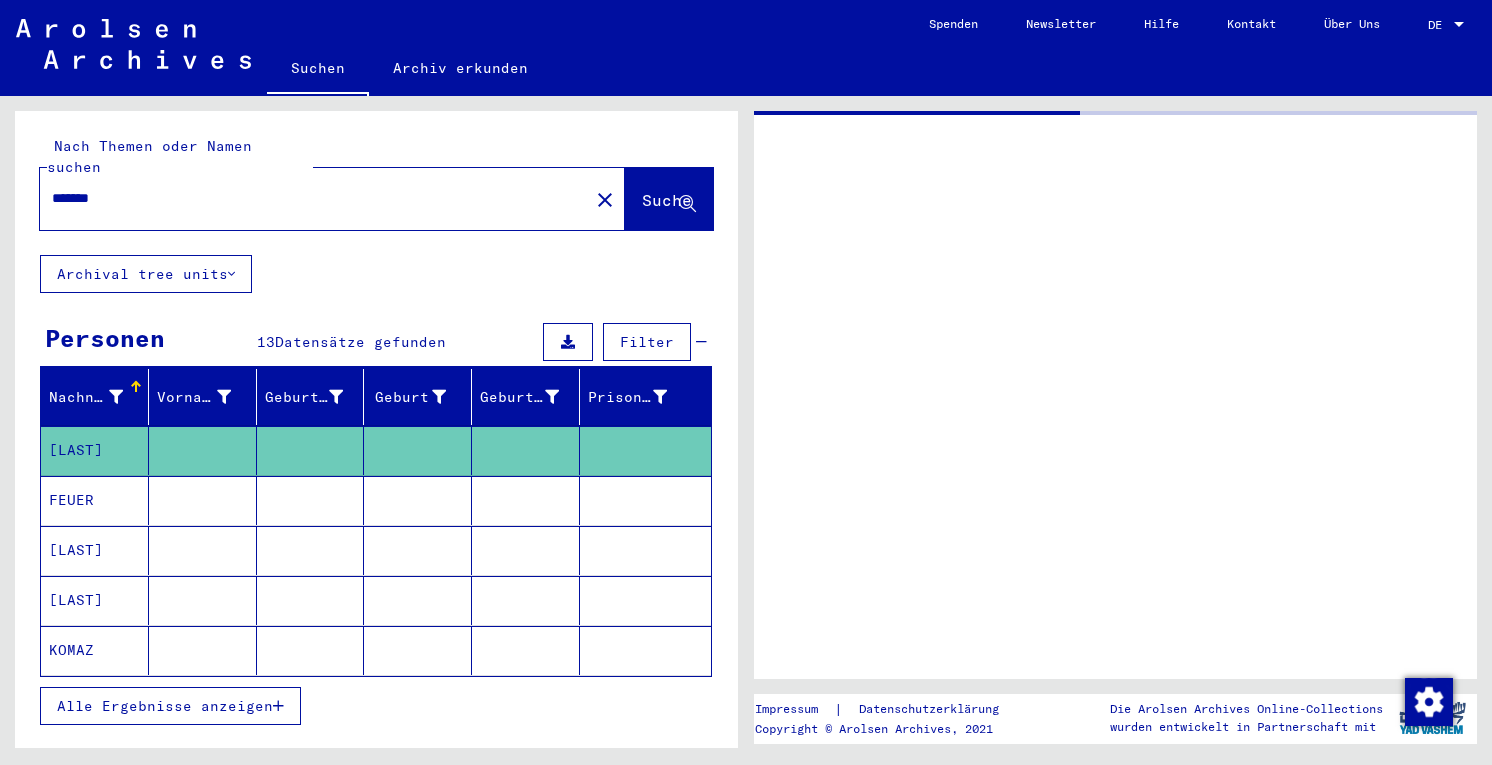 type on "**********" 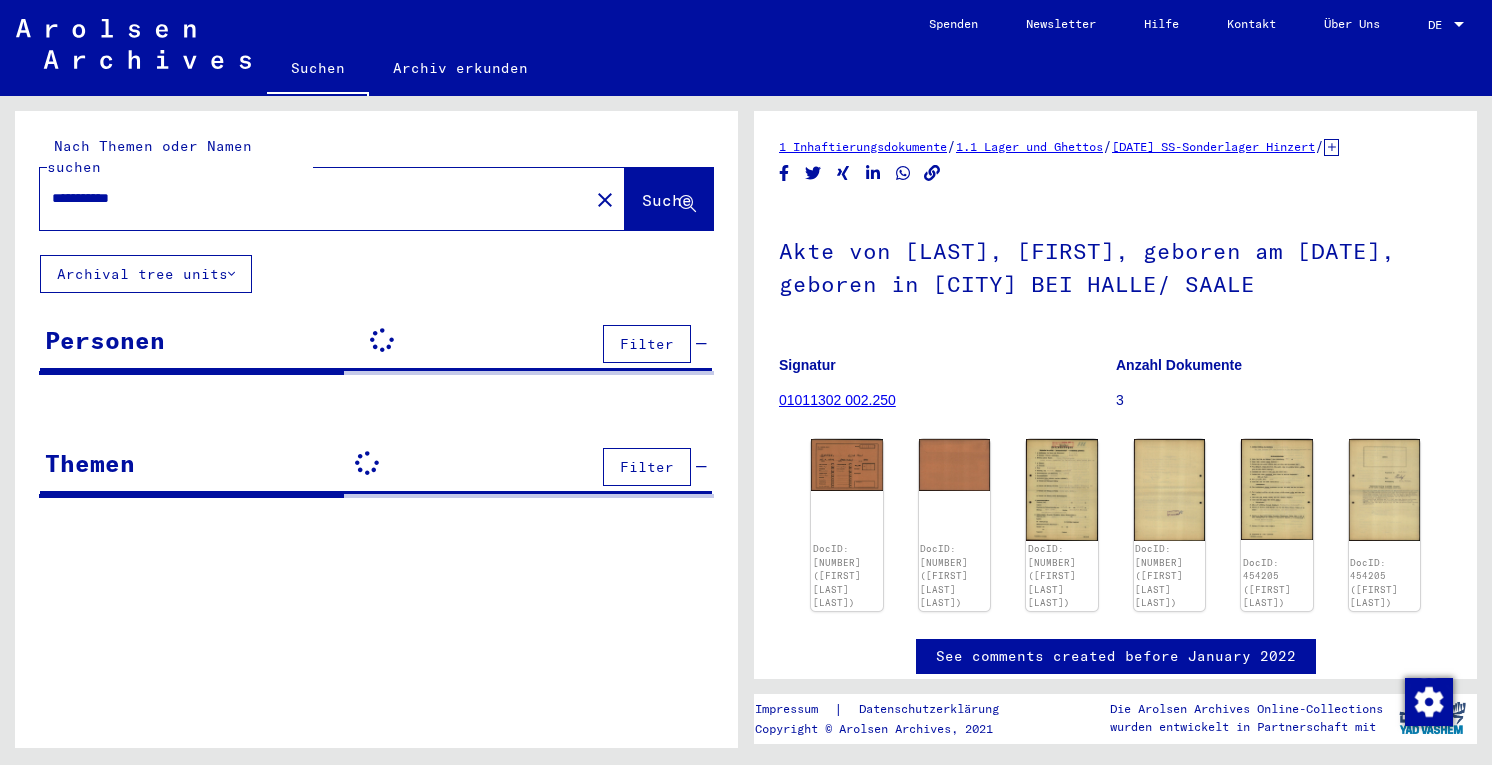 scroll, scrollTop: 0, scrollLeft: 0, axis: both 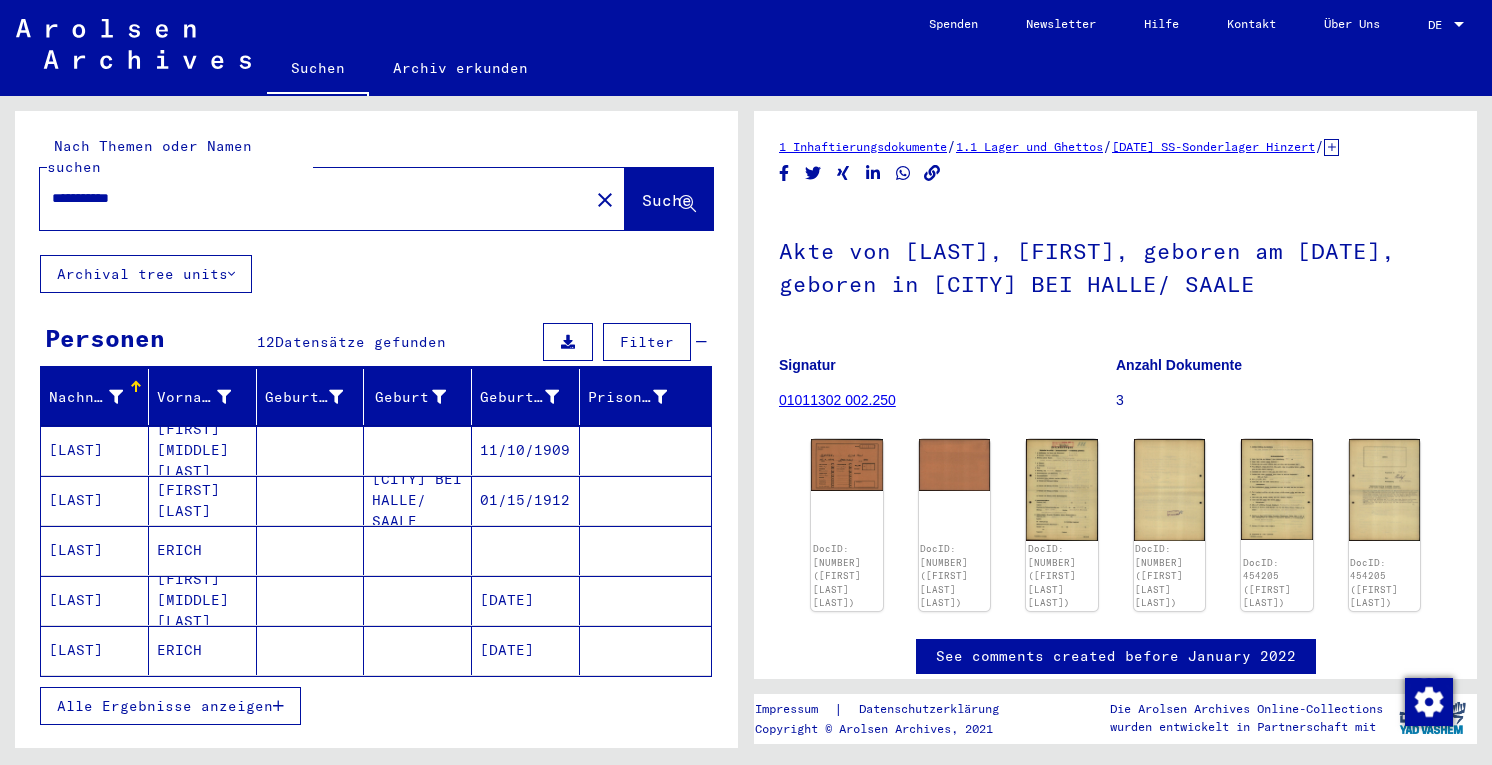 click at bounding box center (311, 550) 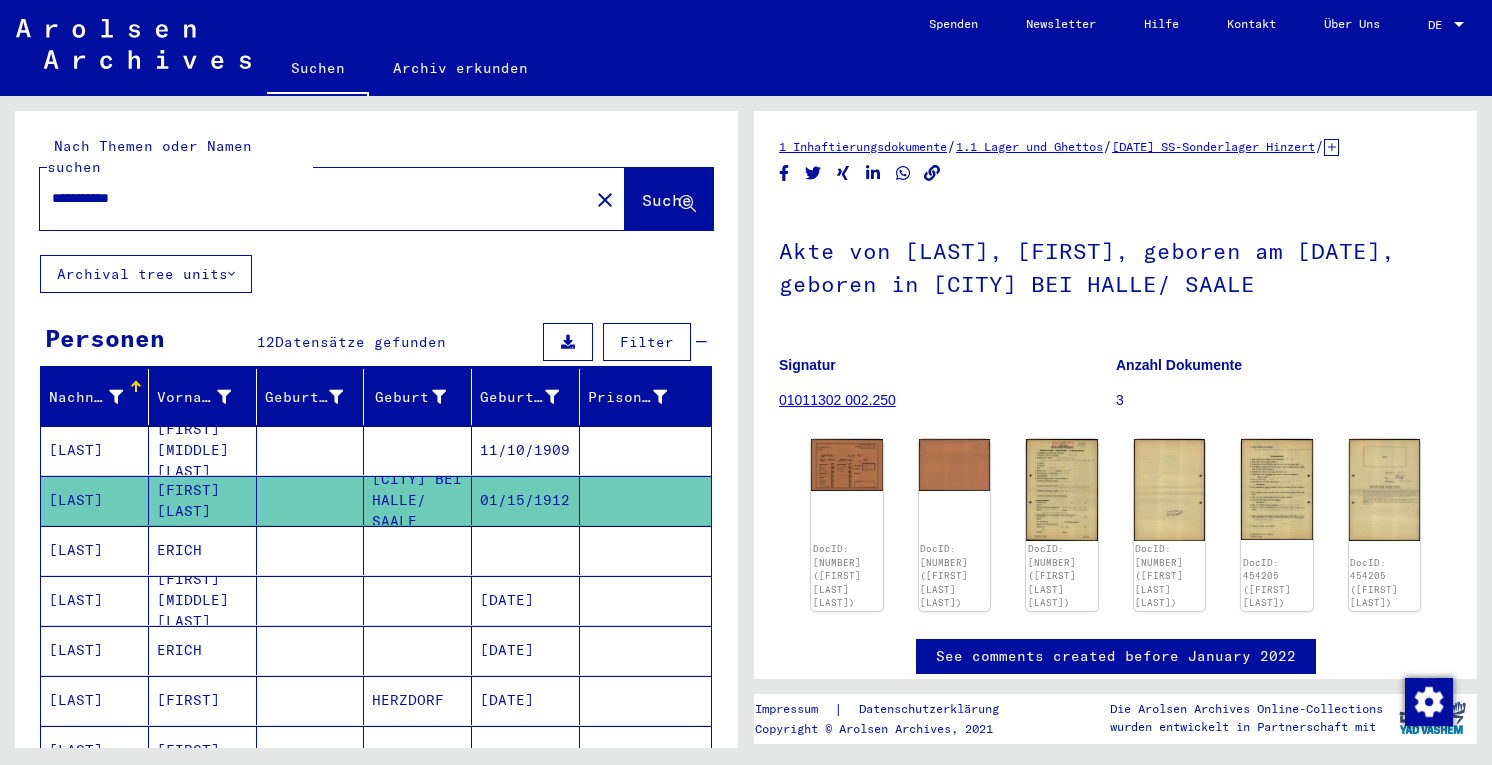 click at bounding box center (311, 600) 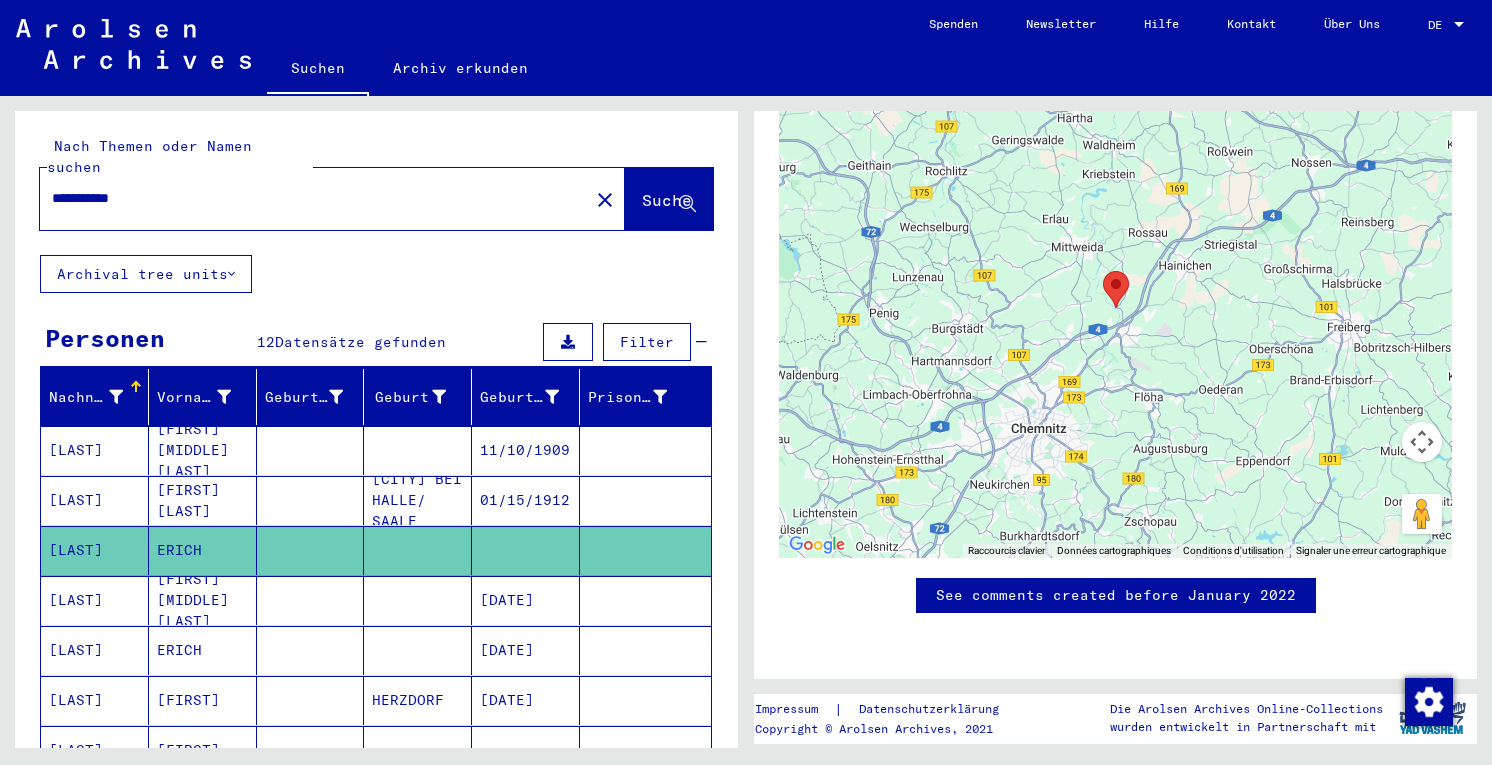 scroll, scrollTop: 1680, scrollLeft: 0, axis: vertical 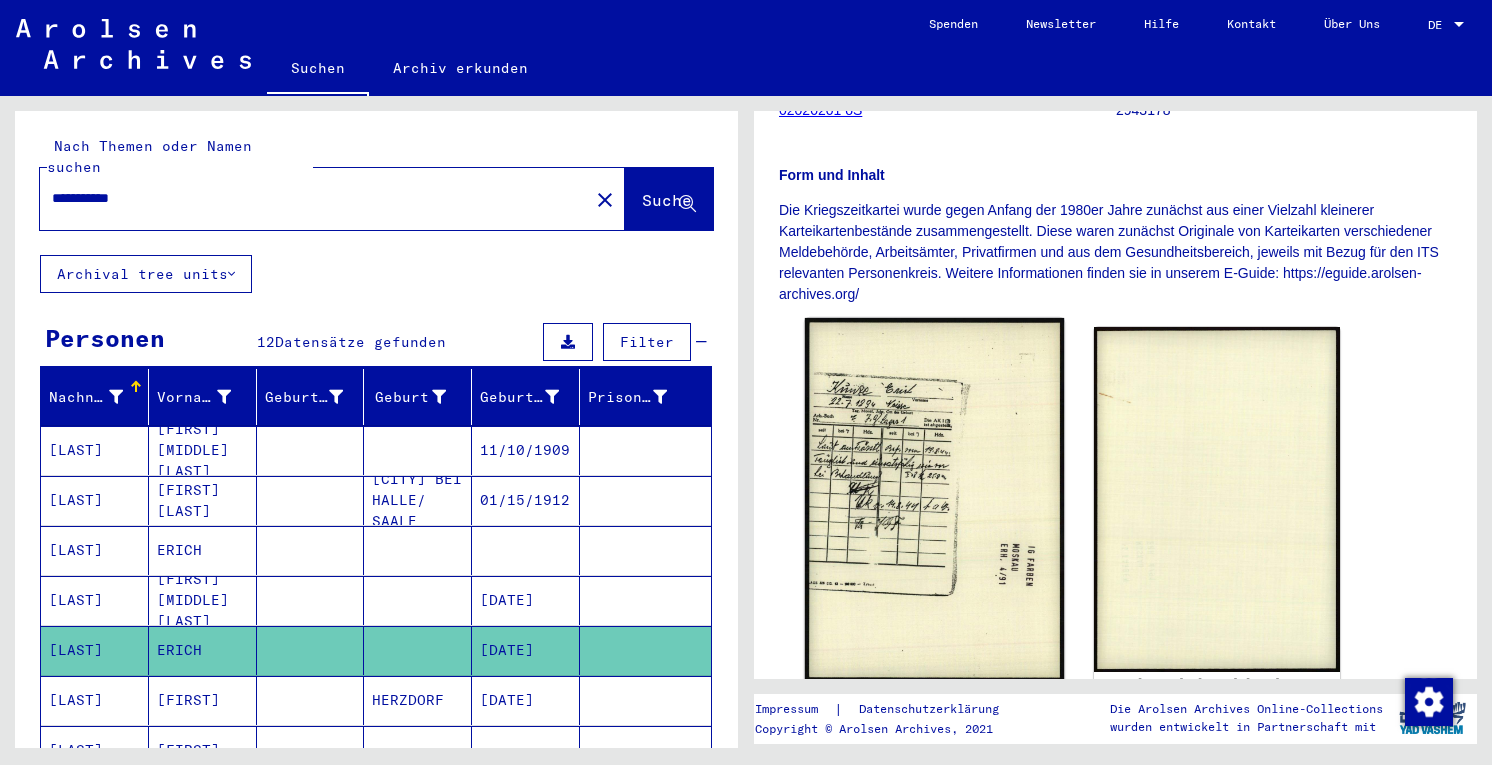 click 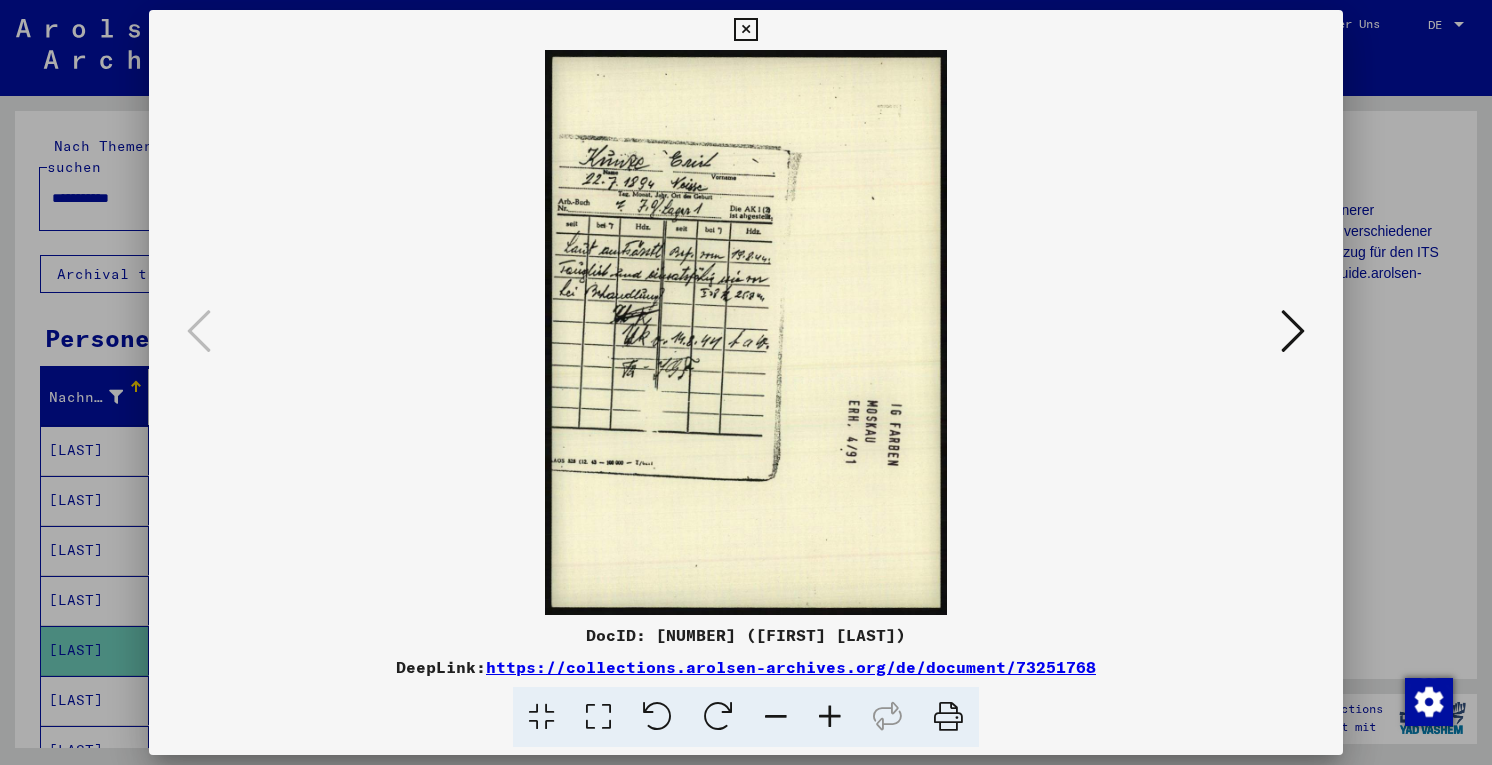 click at bounding box center (1293, 331) 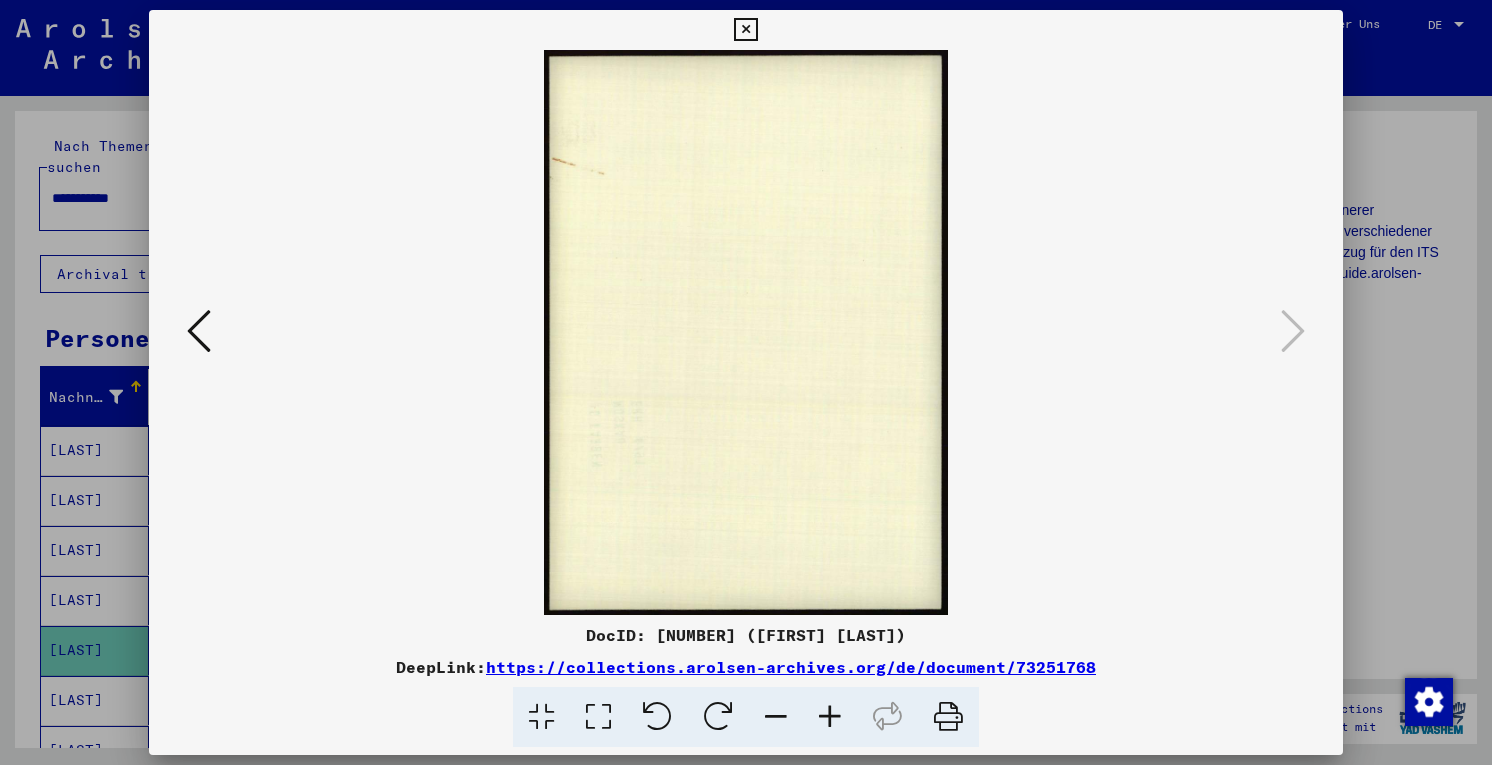 click at bounding box center (746, 382) 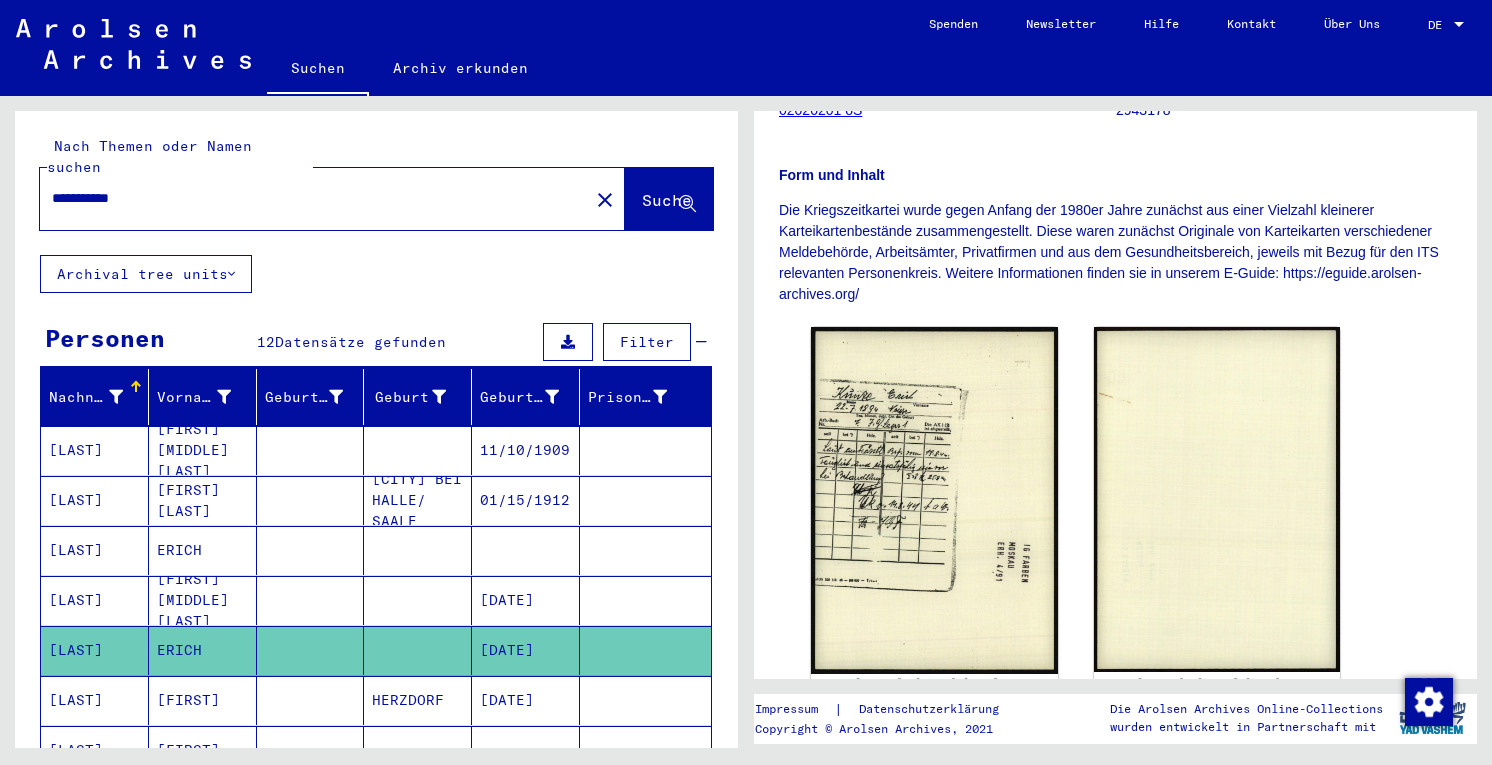 scroll, scrollTop: 80, scrollLeft: 0, axis: vertical 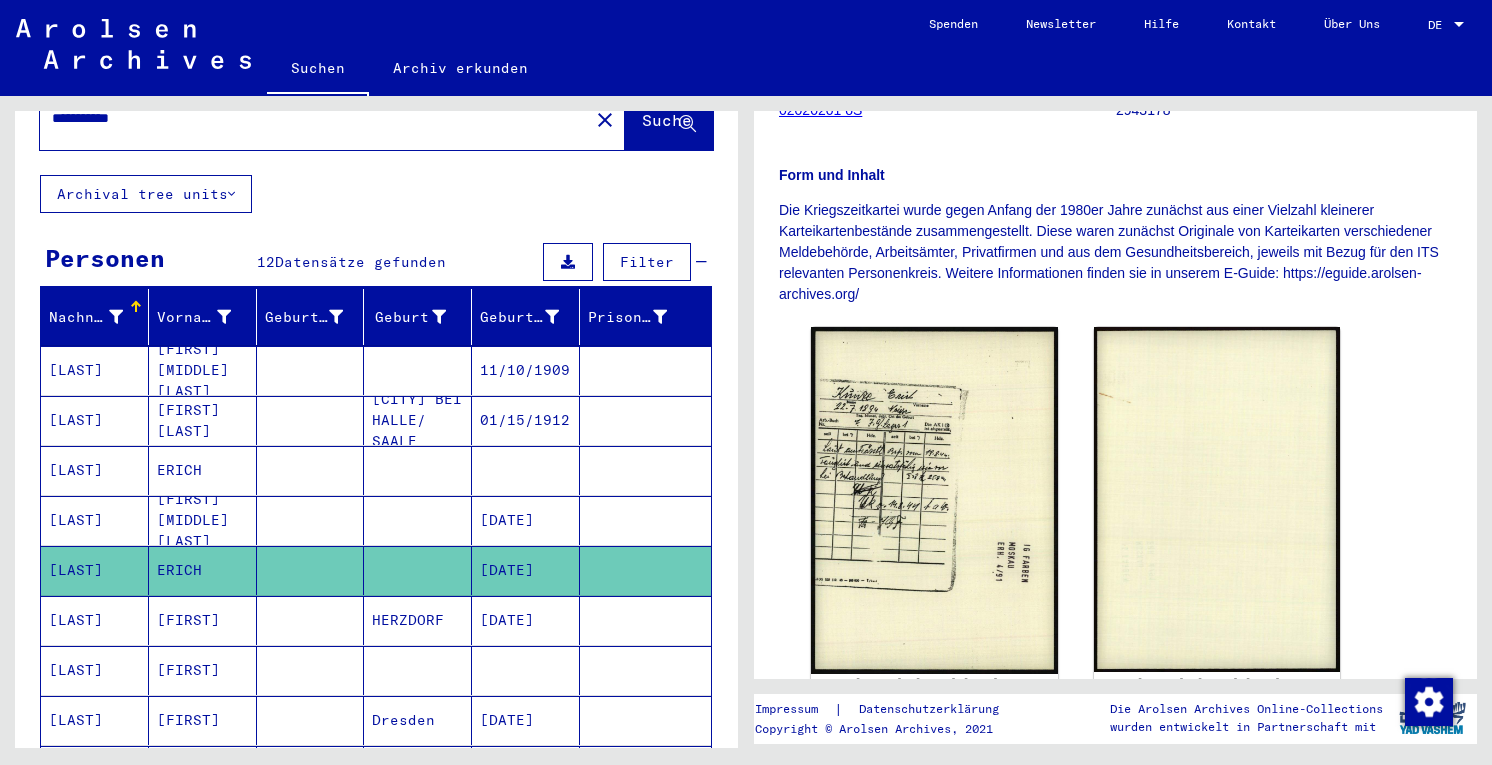 click on "[DATE]" at bounding box center [526, 670] 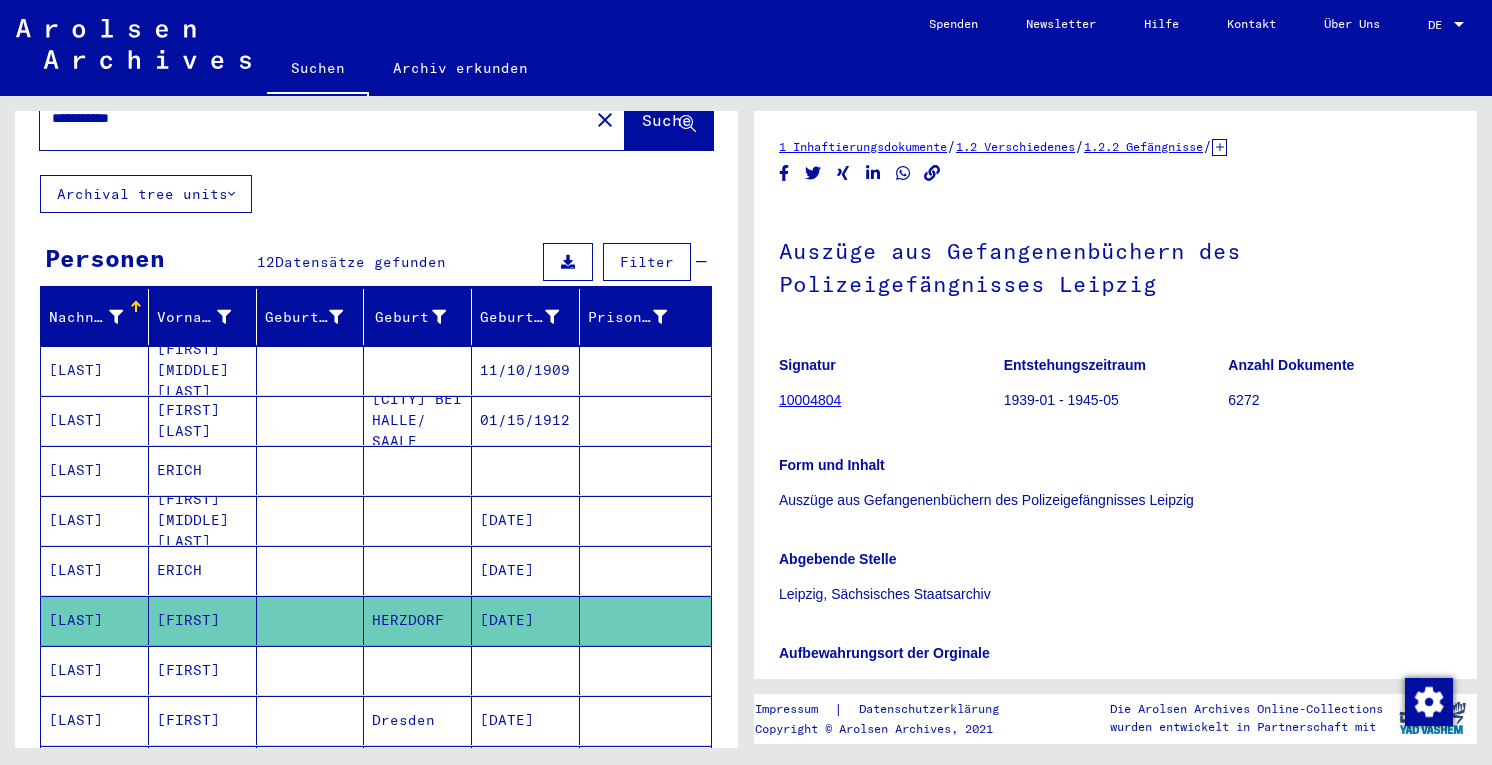 scroll, scrollTop: 0, scrollLeft: 0, axis: both 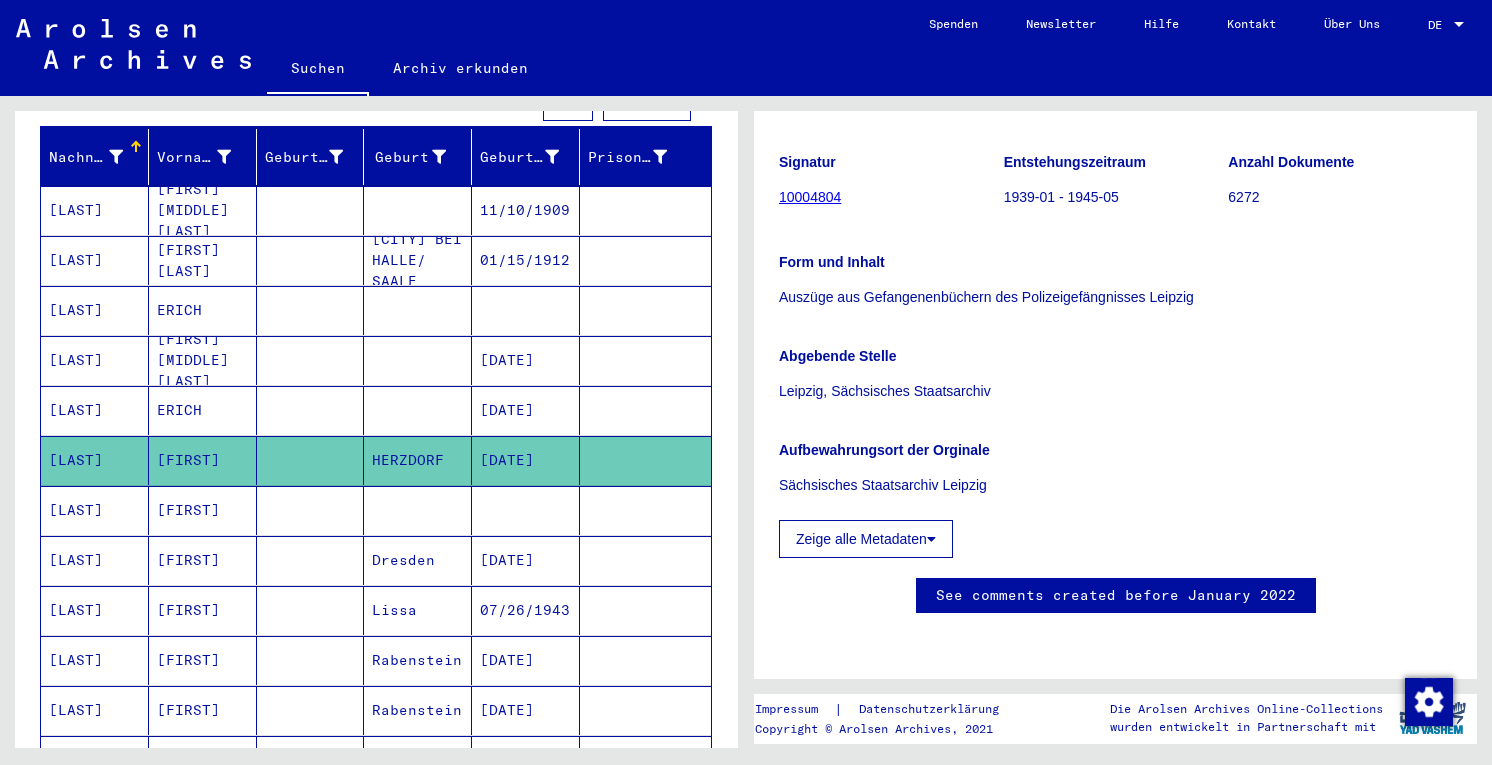 click at bounding box center (311, 560) 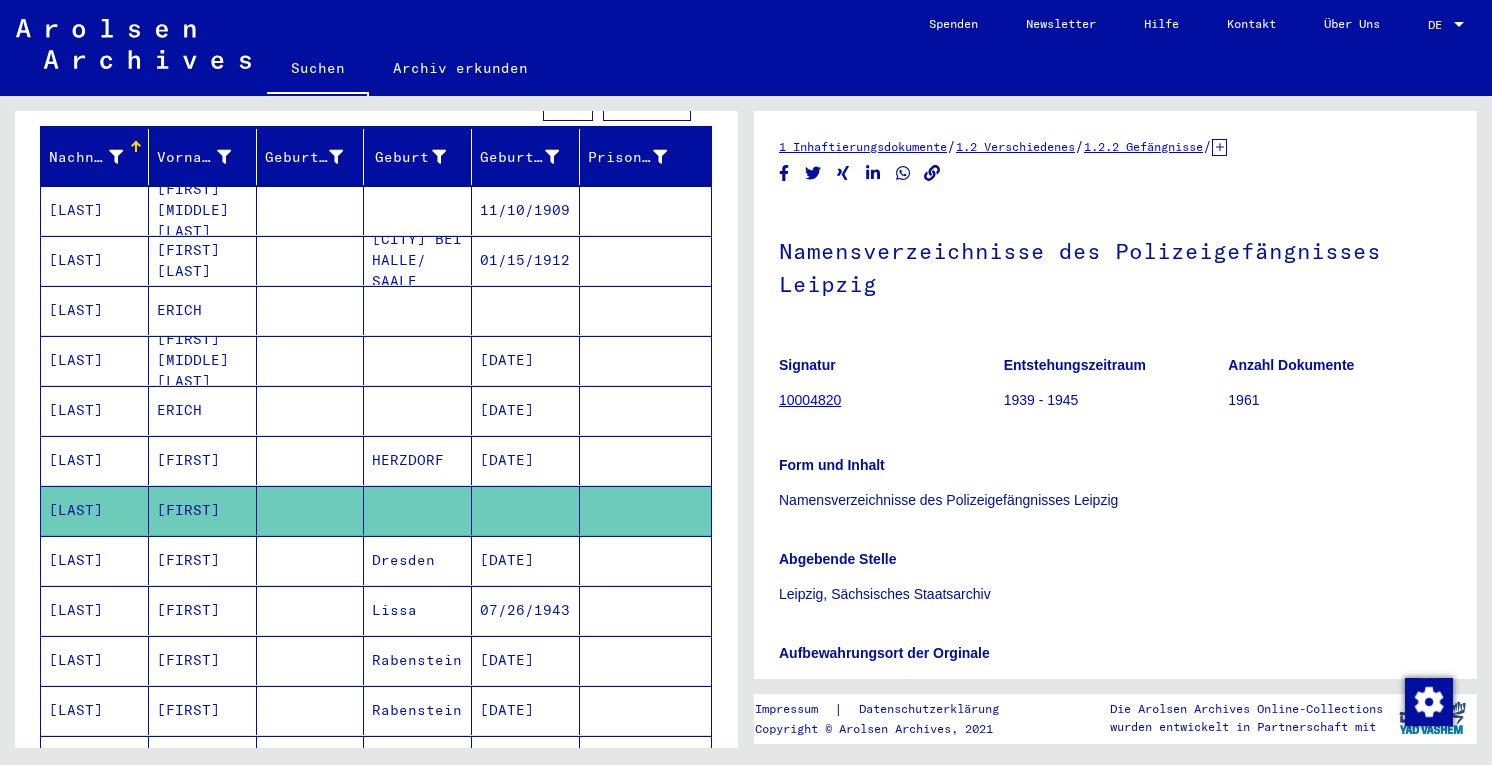 scroll, scrollTop: 0, scrollLeft: 0, axis: both 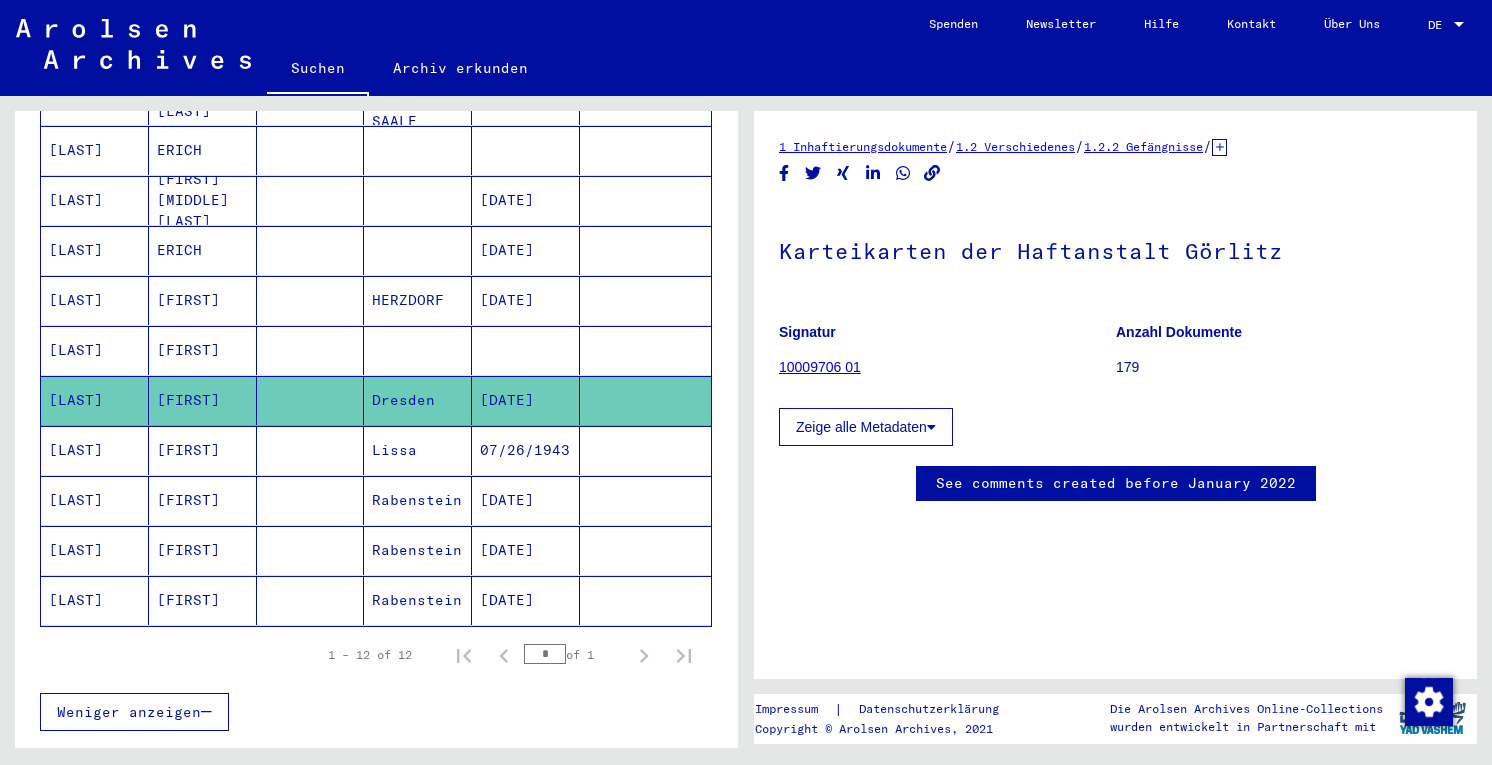 click on "Lissa" at bounding box center [418, 500] 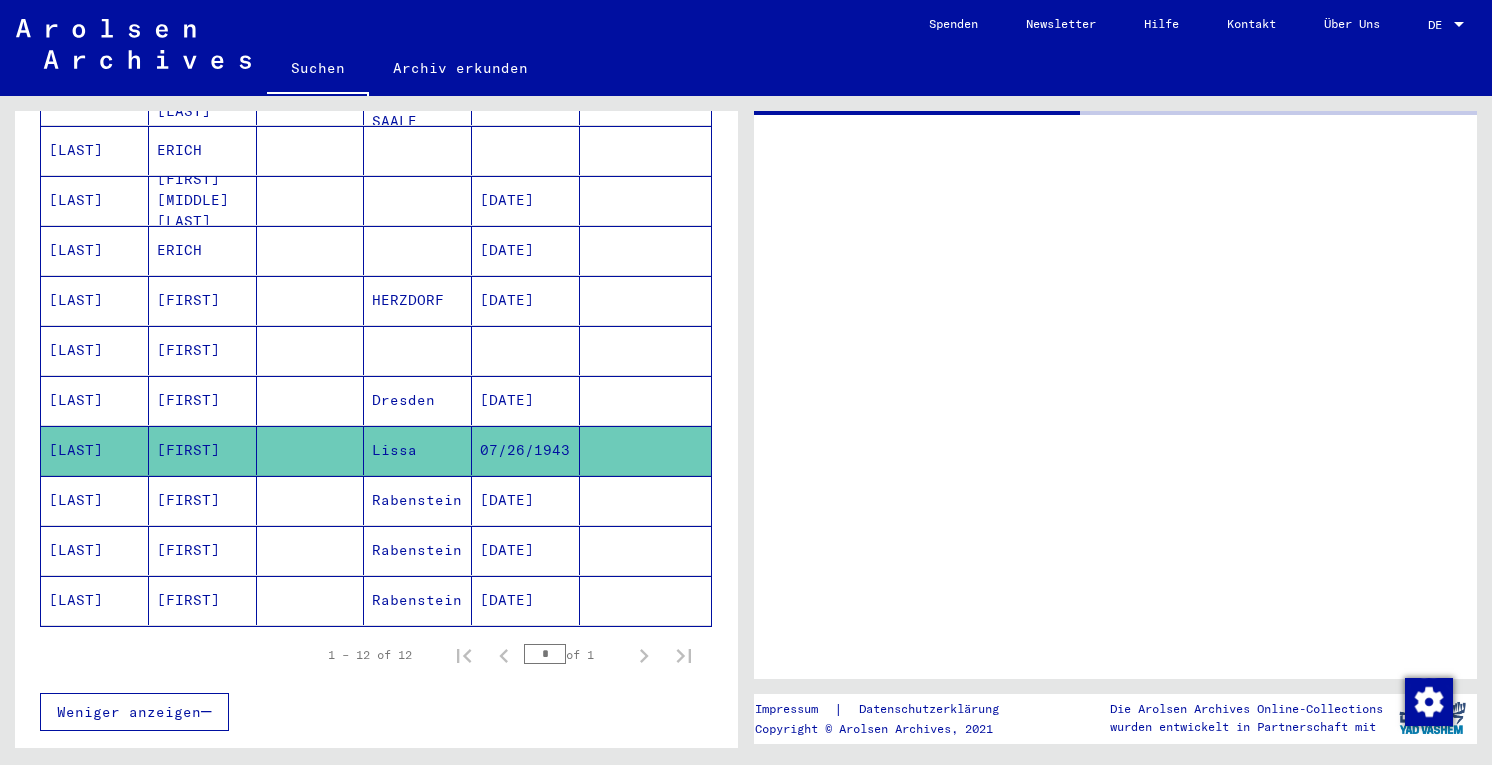 scroll, scrollTop: 0, scrollLeft: 0, axis: both 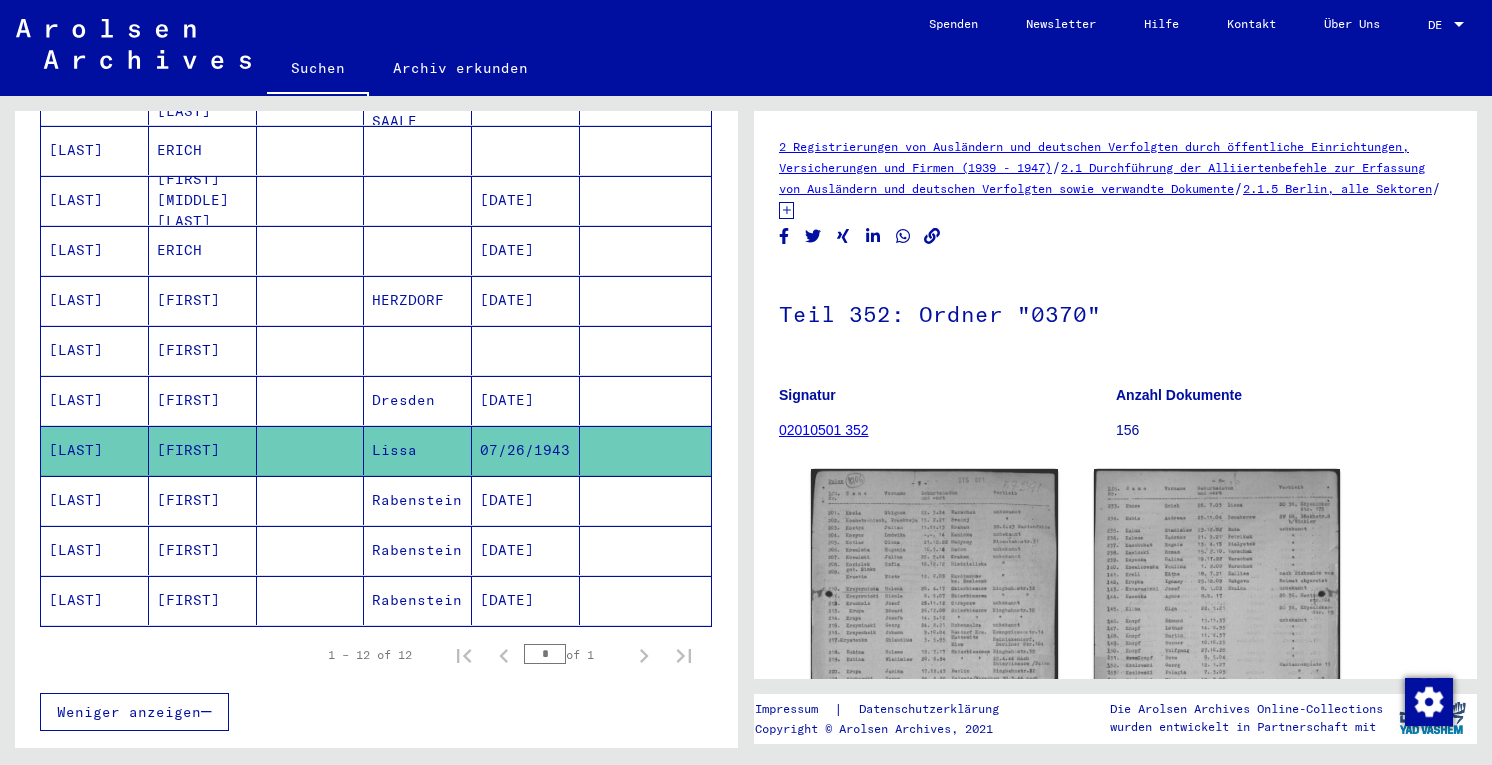 click at bounding box center (311, 450) 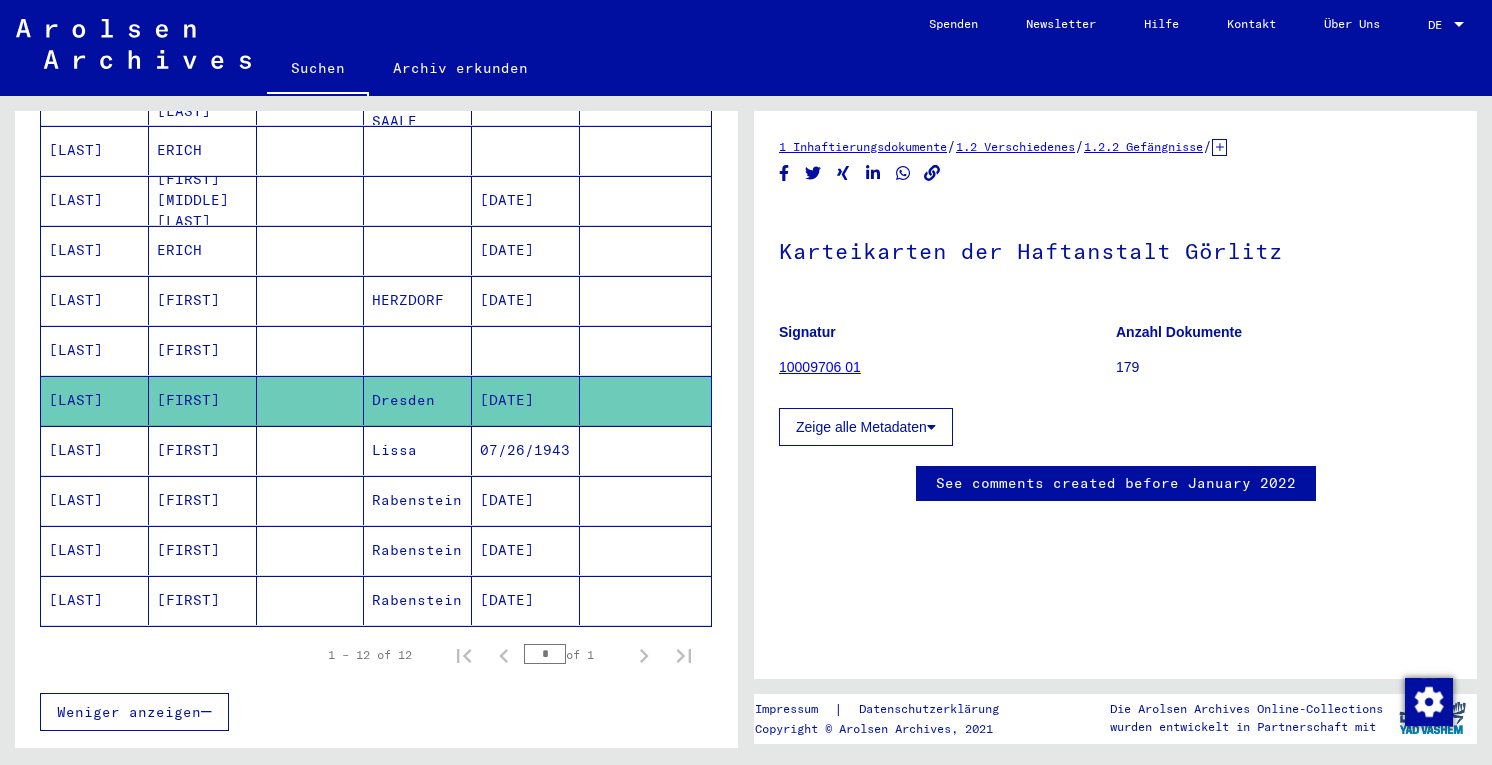 scroll, scrollTop: 0, scrollLeft: 0, axis: both 